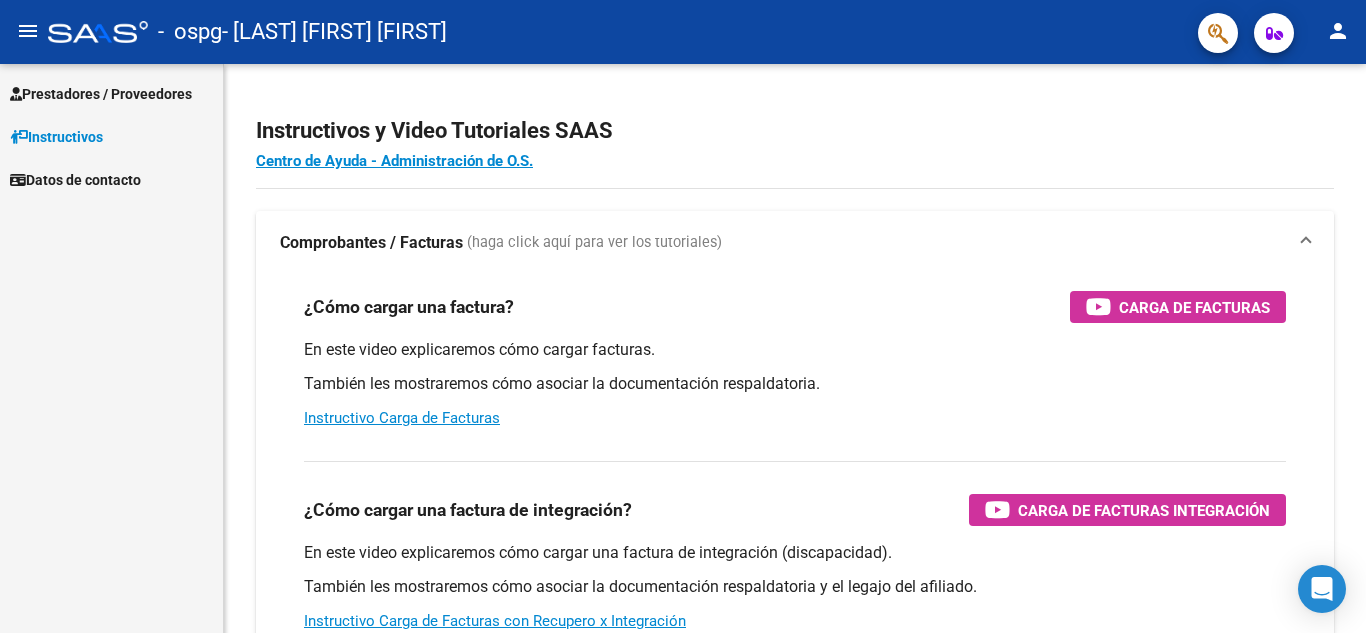 scroll, scrollTop: 0, scrollLeft: 0, axis: both 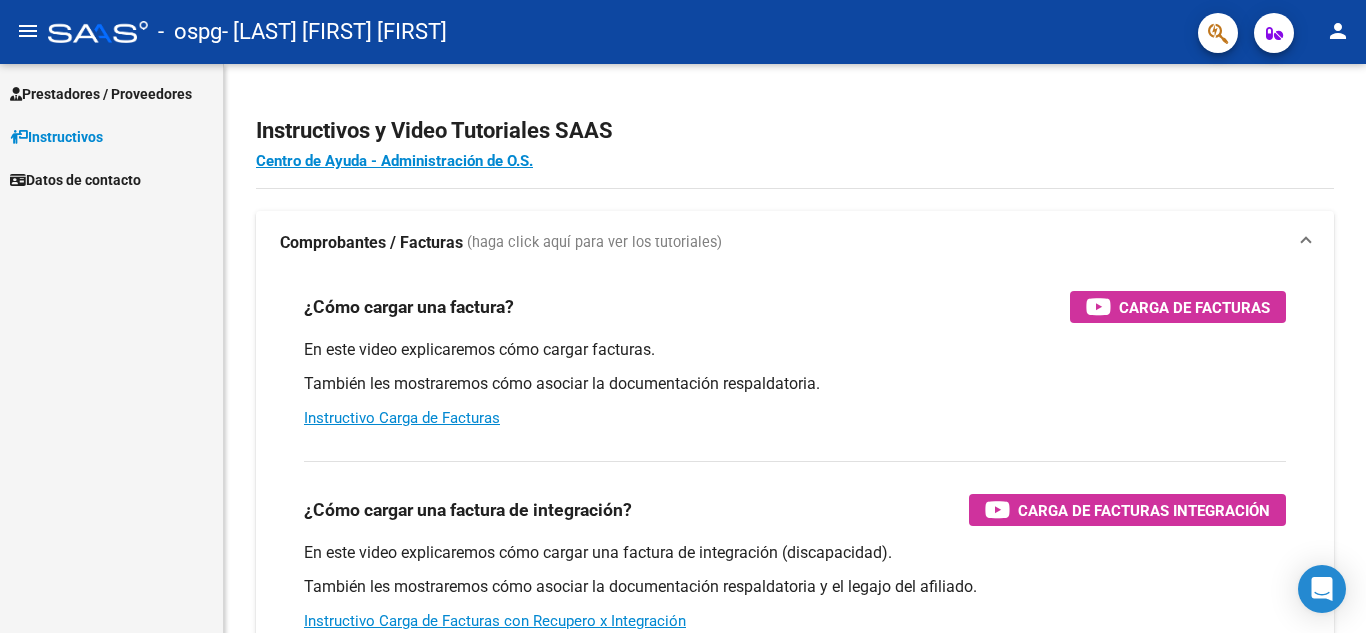 click on "Prestadores / Proveedores" at bounding box center (101, 94) 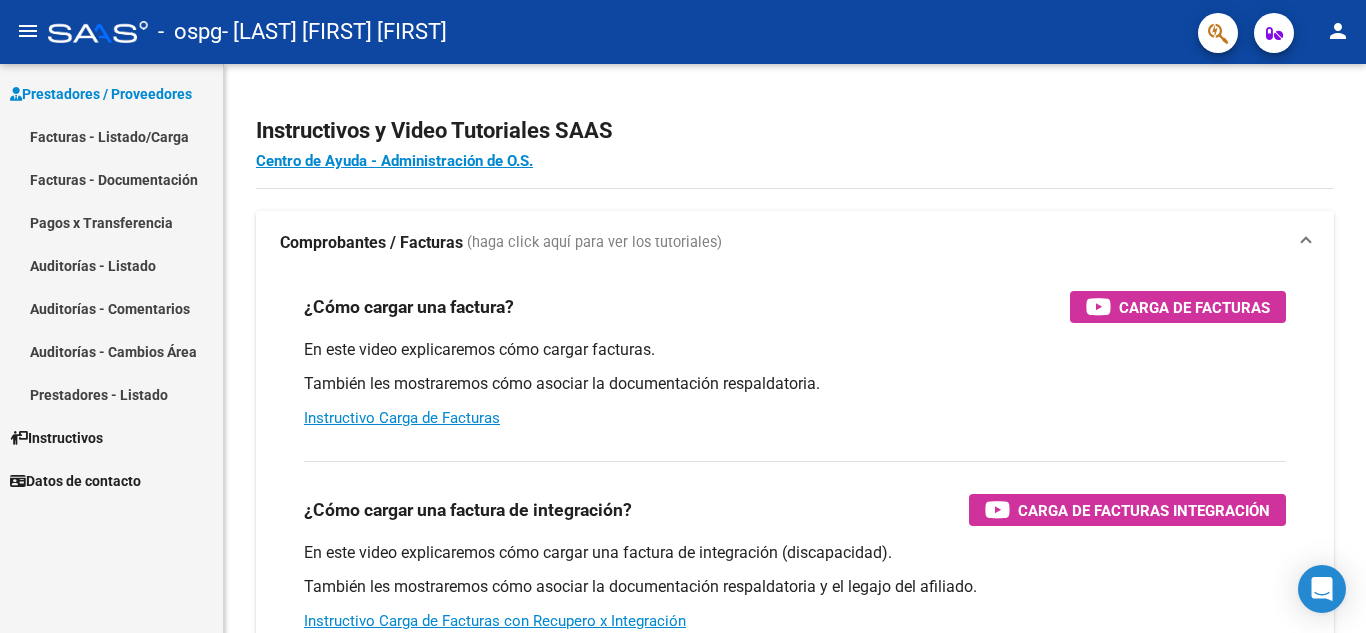 click on "Facturas - Listado/Carga" at bounding box center [111, 136] 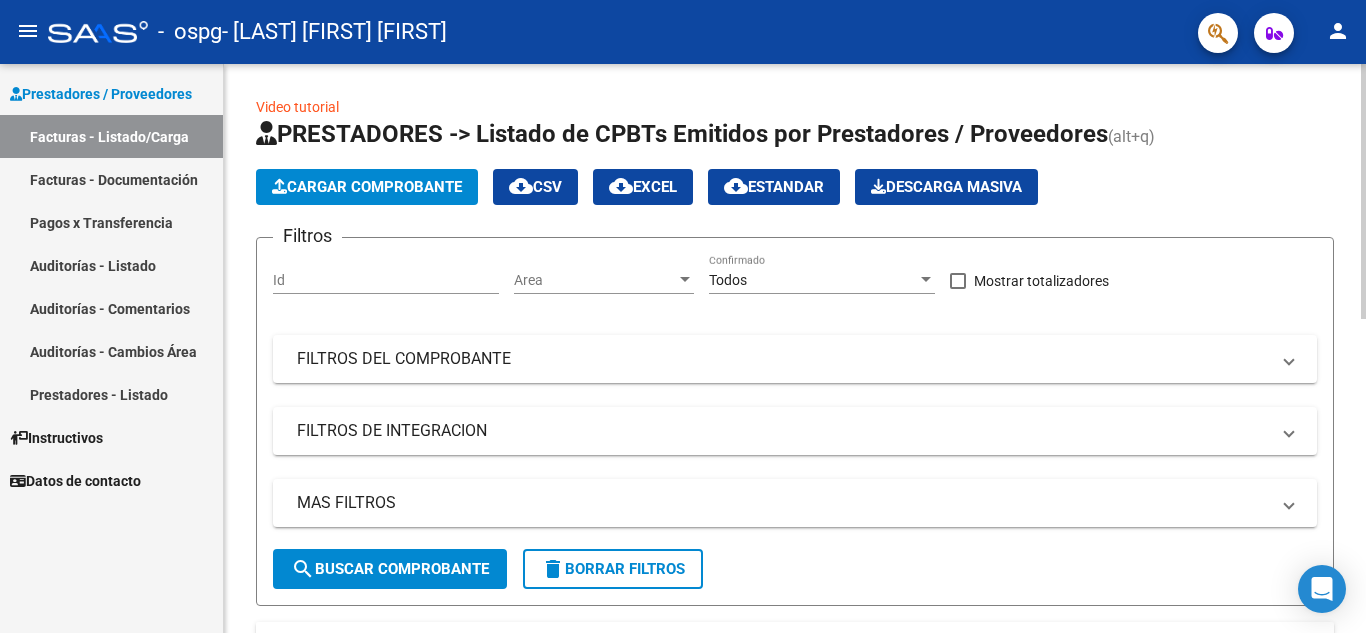click on "PRESTADORES -> Listado de CPBTs Emitidos por Prestadores / Proveedores (alt+q)   Cargar Comprobante
cloud_download  CSV  cloud_download  EXCEL  cloud_download  Estandar   Descarga Masiva
Filtros Id Area Area Todos Confirmado   Mostrar totalizadores   FILTROS DEL COMPROBANTE  Comprobante Tipo Comprobante Tipo Start date – End date Fec. Comprobante Desde / Hasta Días Emisión Desde(cant. días) Días Emisión Hasta(cant. días) CUIT / Razón Social Pto. Venta Nro. Comprobante Código SSS CAE Válido CAE Válido Todos Cargado Módulo Hosp. Todos Tiene facturacion Apócrifa Hospital Refes  FILTROS DE INTEGRACION  Período De Prestación Campos del Archivo de Rendición Devuelto x SSS (dr_envio) Todos Rendido x SSS (dr_envio) Tipo de Registro Tipo de Registro Período Presentación Período Presentación Campos del Legajo Asociado (preaprobación) Afiliado Legajo (cuil/nombre) Todos Solo facturas preaprobadas  MAS FILTROS  Todos Con Doc. Respaldatoria Todos Con Trazabilidad Todos Asociado a Expediente Sur" 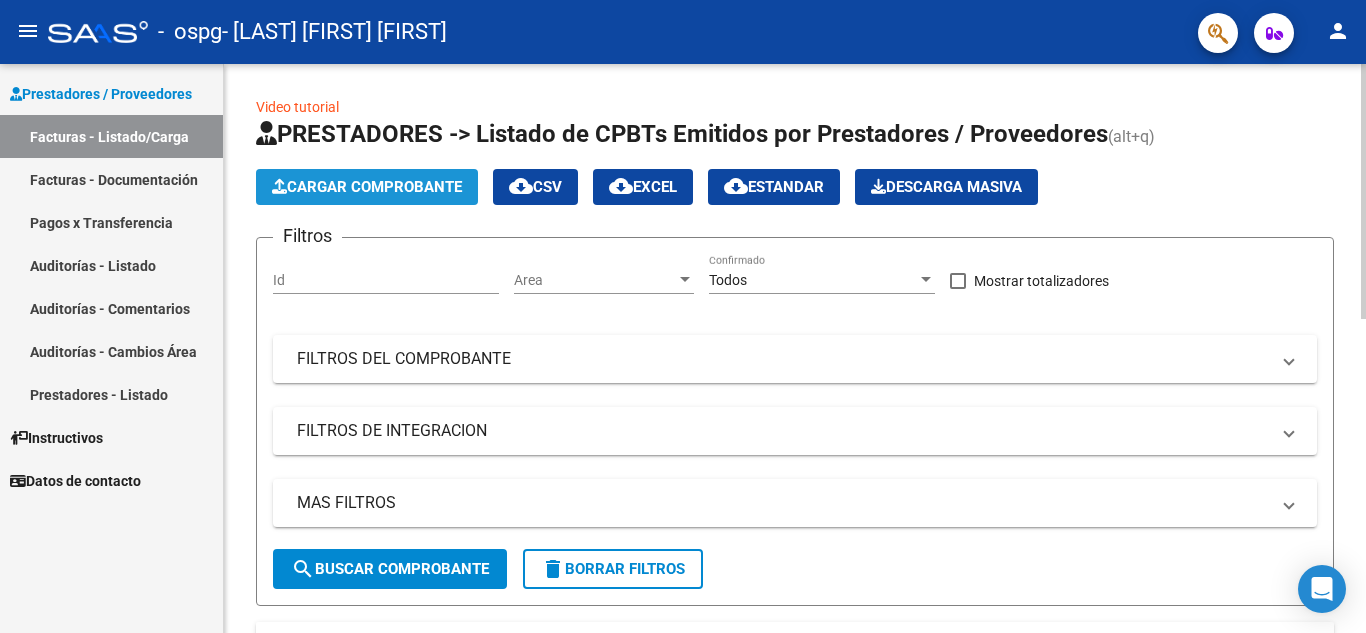 click on "Cargar Comprobante" 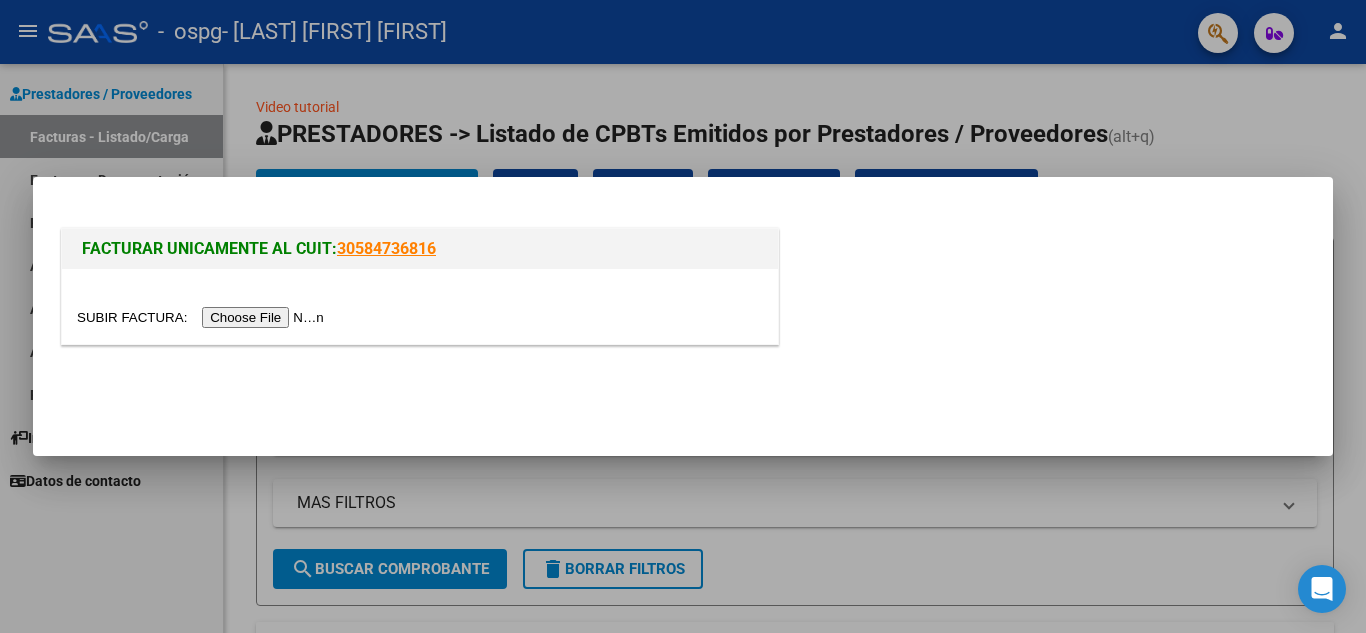 click at bounding box center (420, 306) 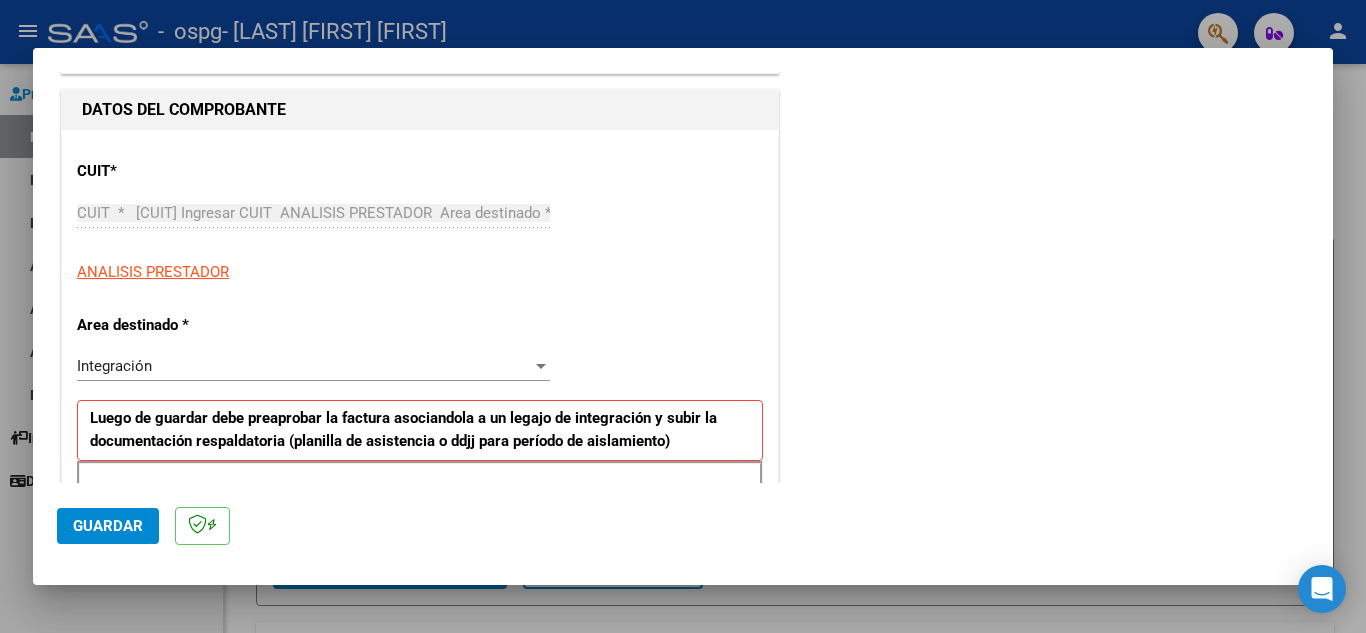scroll, scrollTop: 200, scrollLeft: 0, axis: vertical 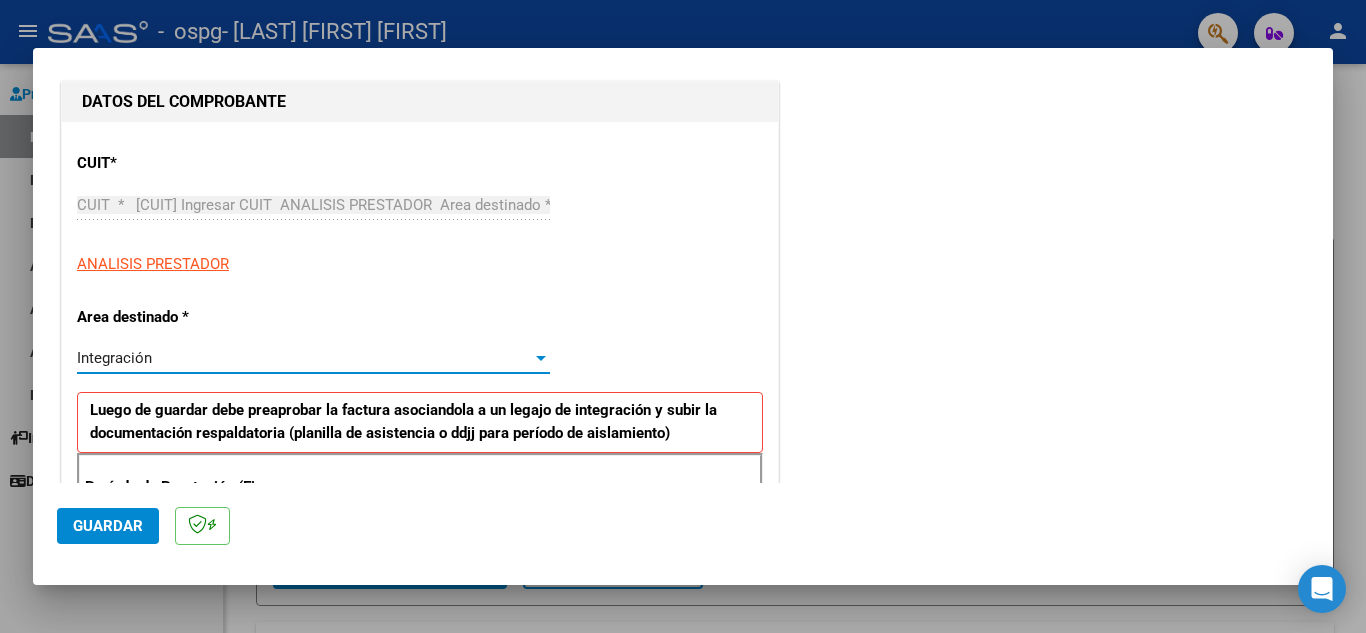 click on "Integración" at bounding box center [304, 358] 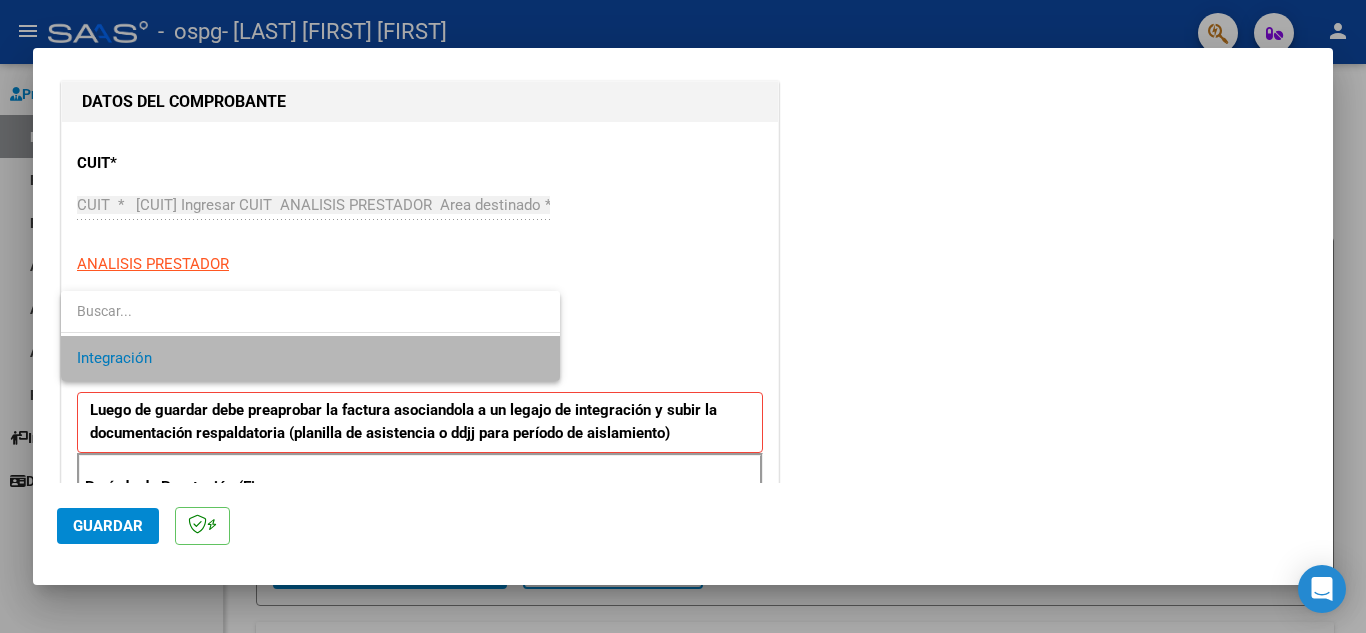 click on "Integración" at bounding box center (310, 358) 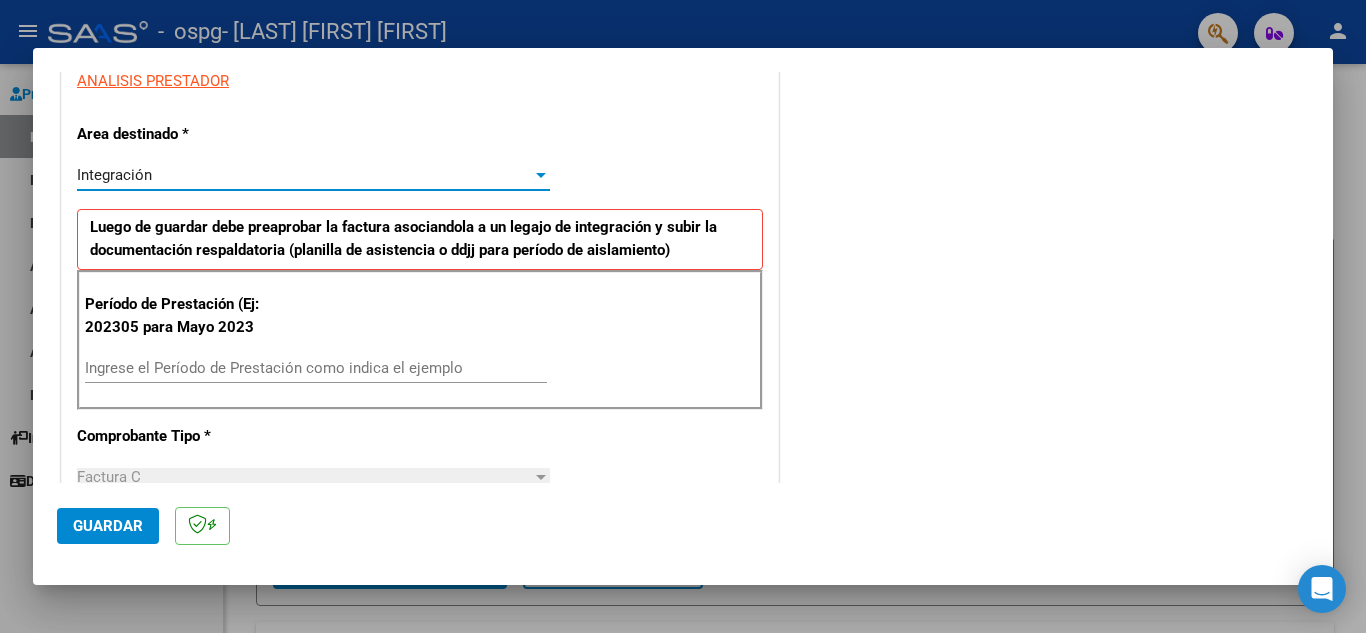 scroll, scrollTop: 400, scrollLeft: 0, axis: vertical 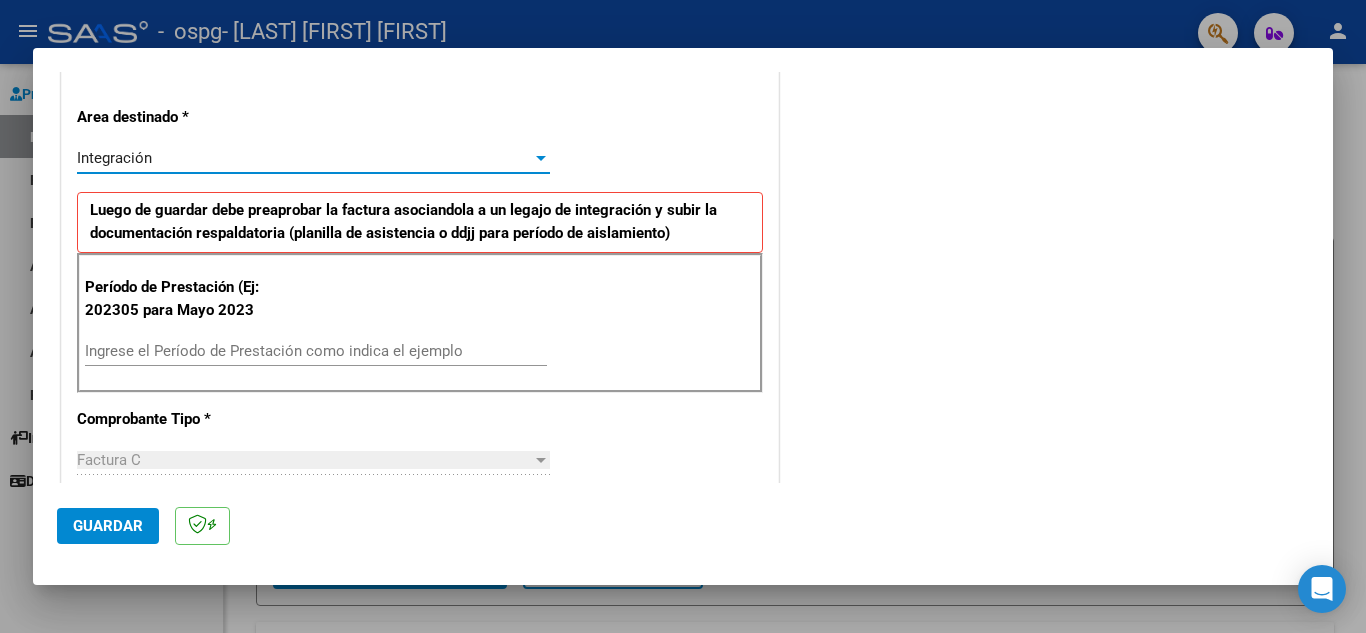 click on "Ingrese el Período de Prestación como indica el ejemplo" at bounding box center [316, 351] 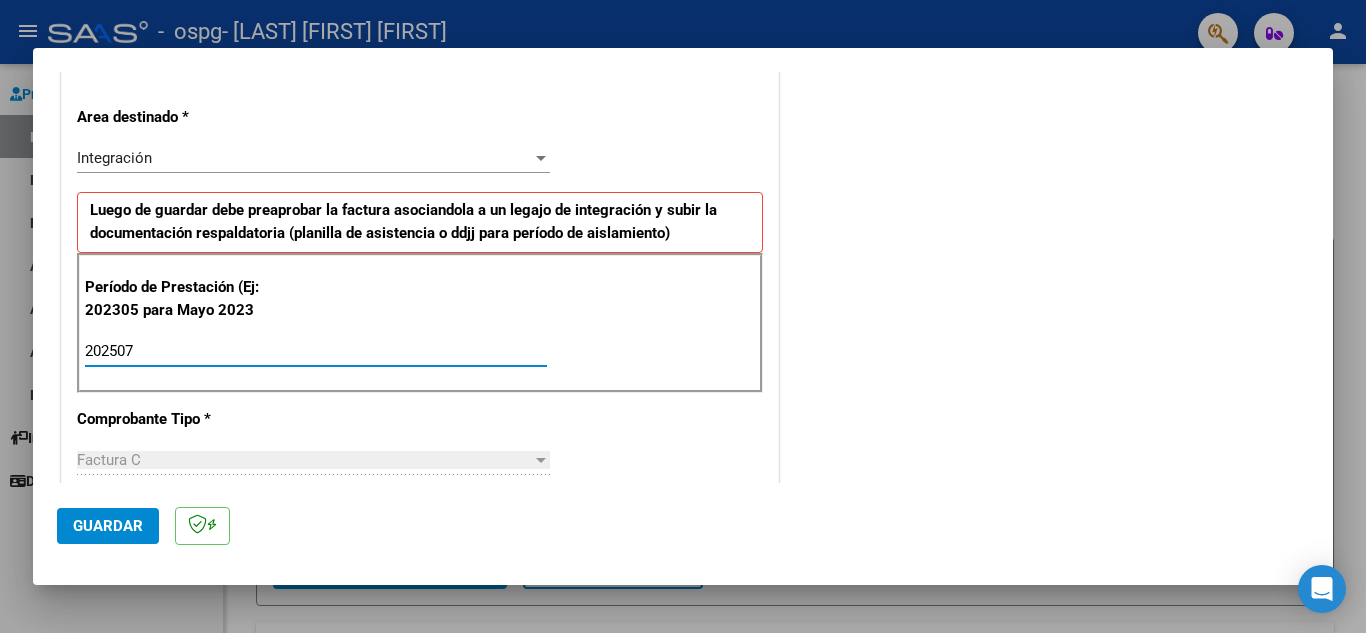 type on "202507" 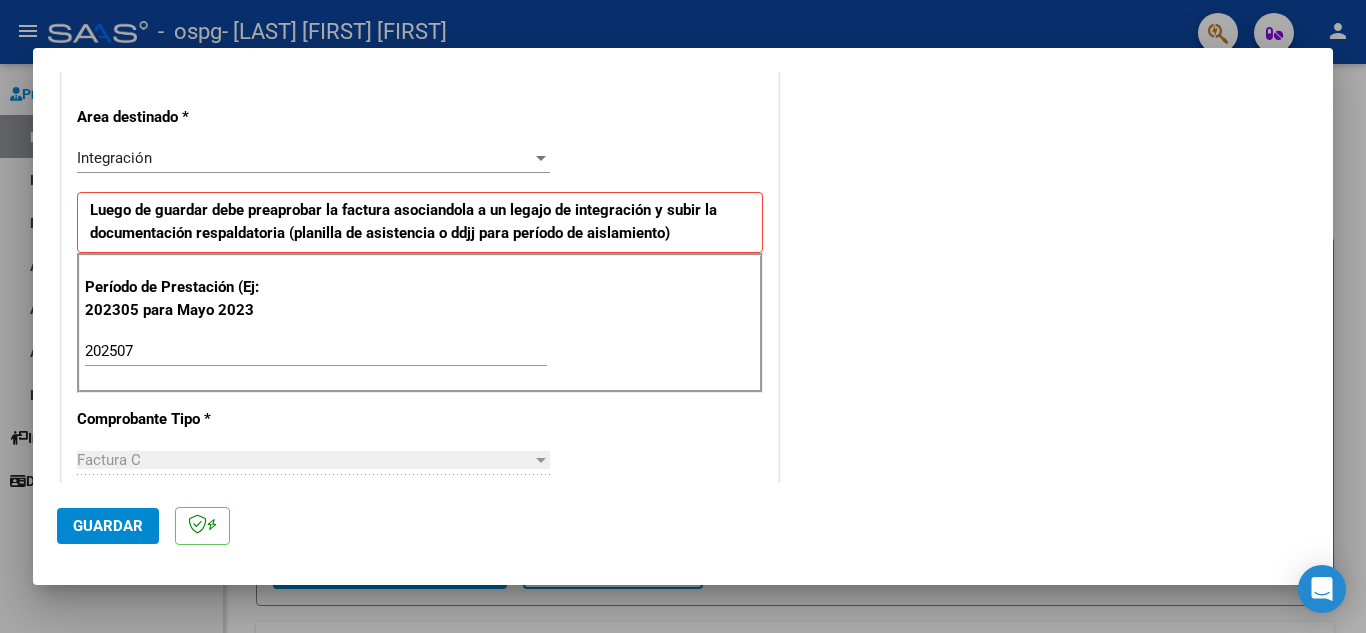 click on "Período de Prestación (Ej: 202305 para Mayo 2023    202507 Ingrese el Período de Prestación como indica el ejemplo" at bounding box center (420, 323) 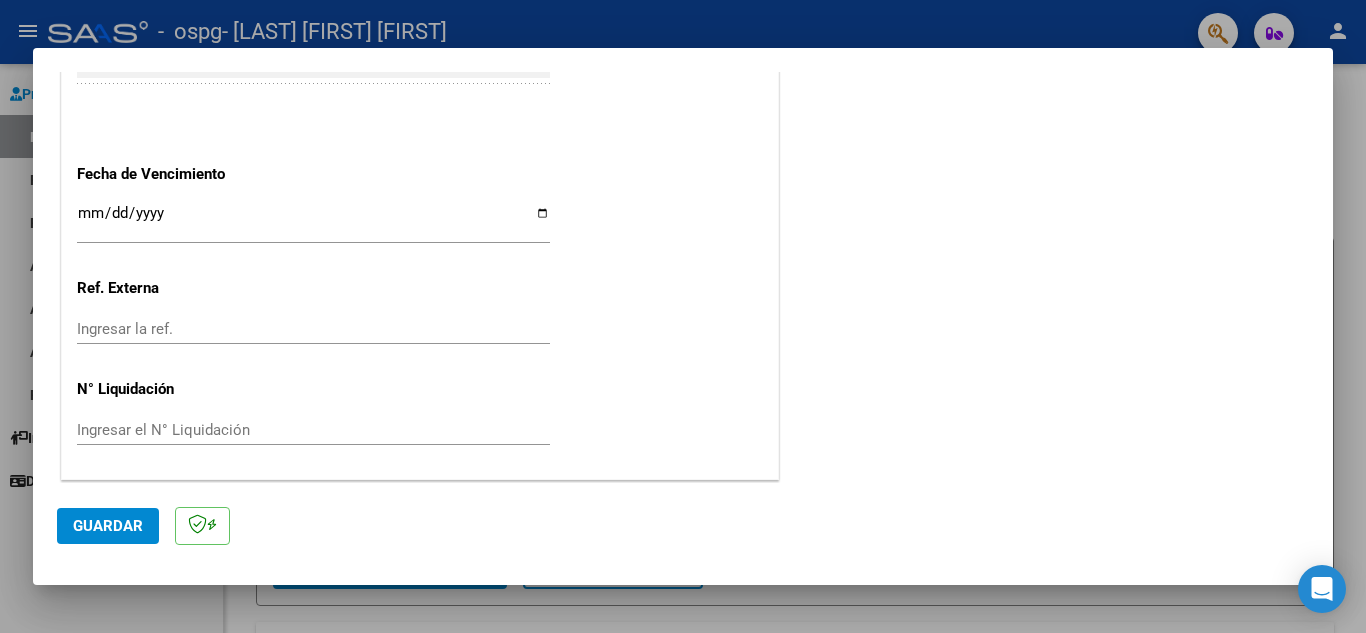 scroll, scrollTop: 1311, scrollLeft: 0, axis: vertical 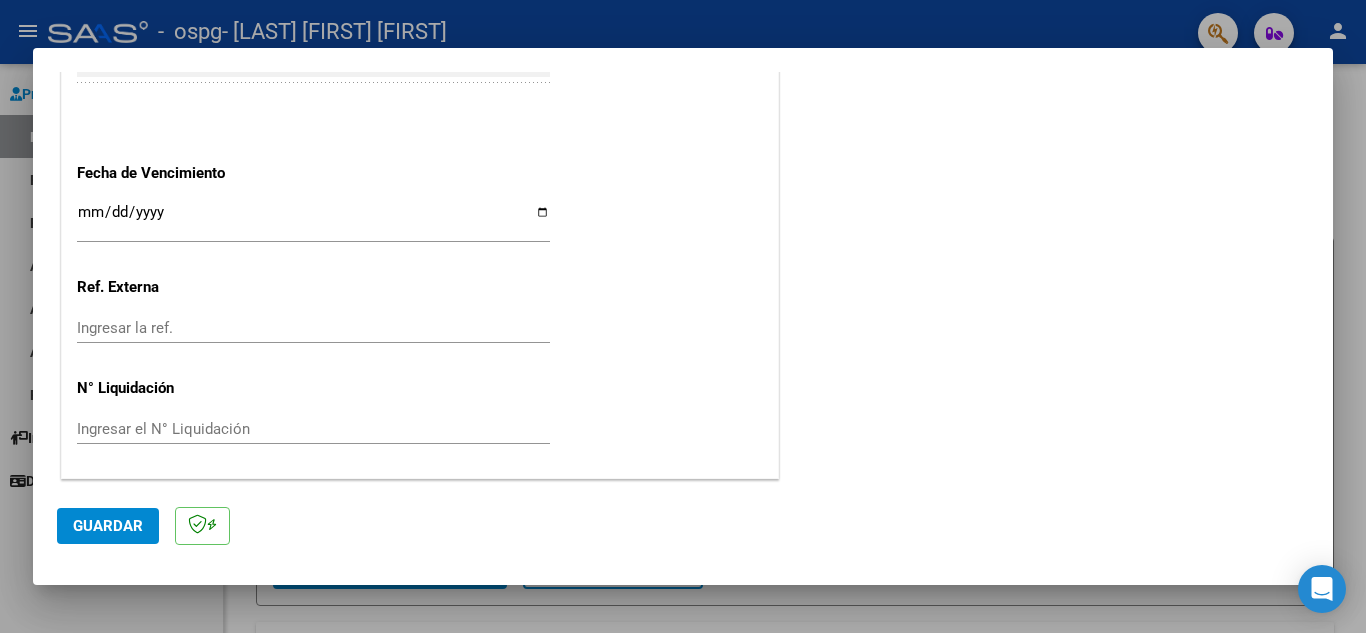 click on "Ingresar la fecha" at bounding box center [313, 220] 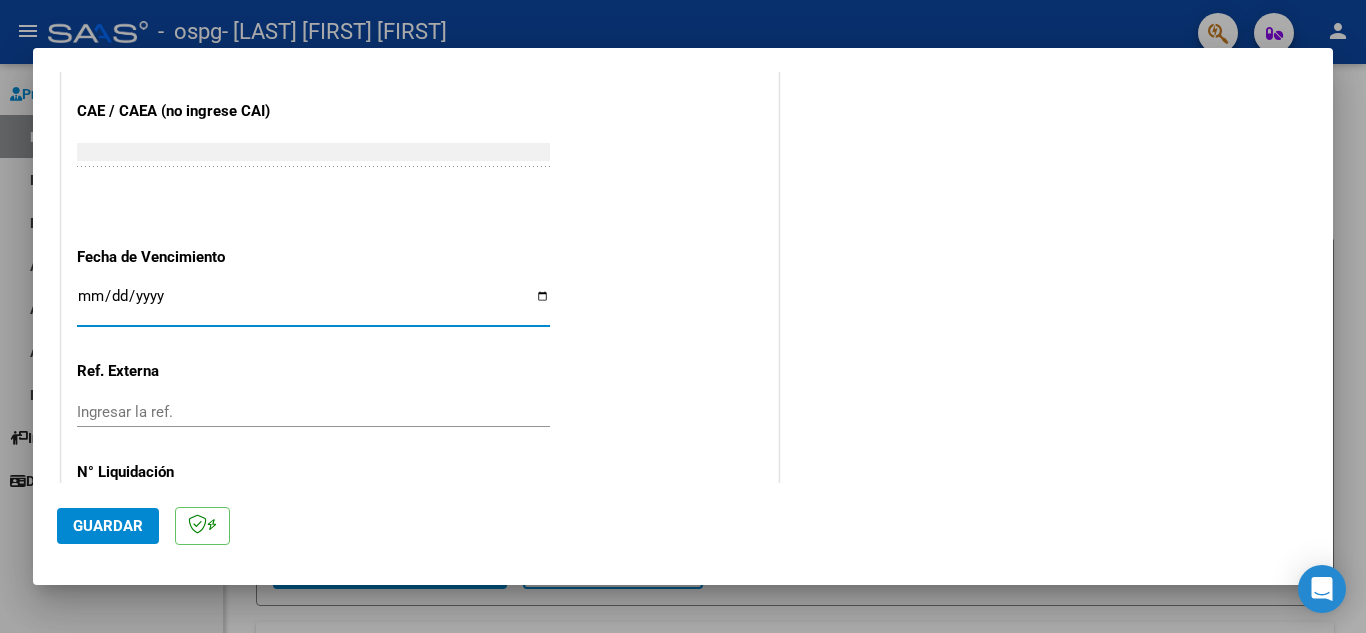scroll, scrollTop: 1300, scrollLeft: 0, axis: vertical 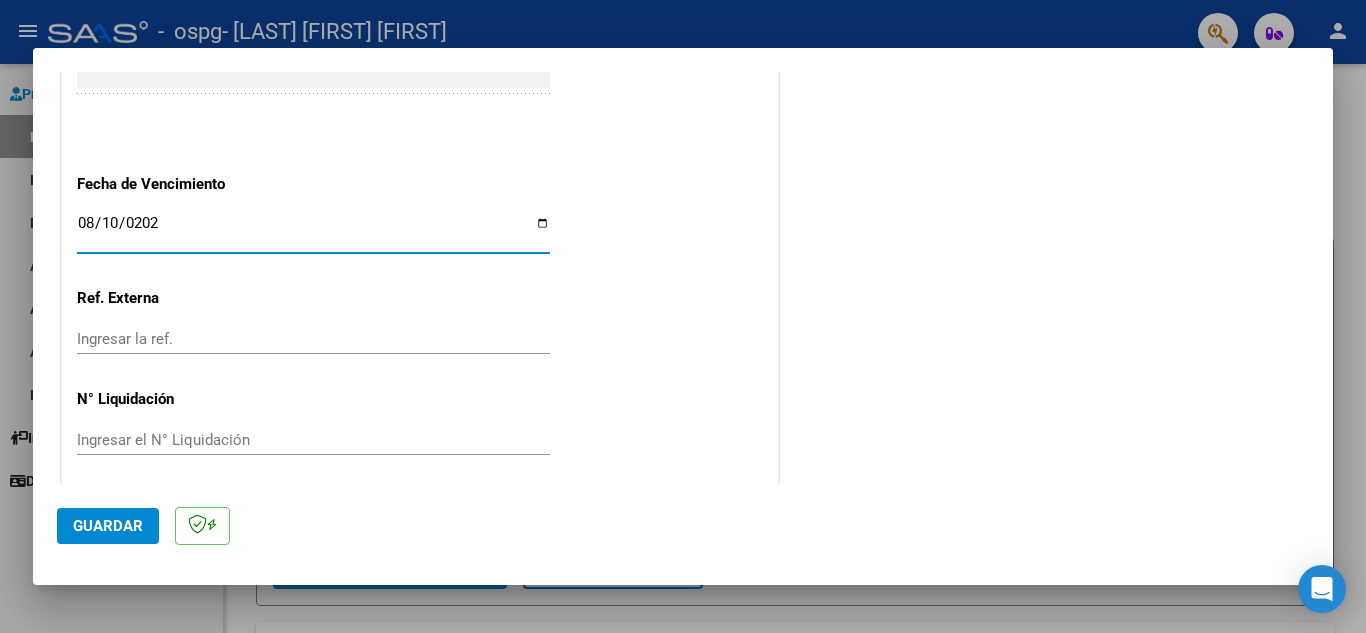 type on "2025-08-10" 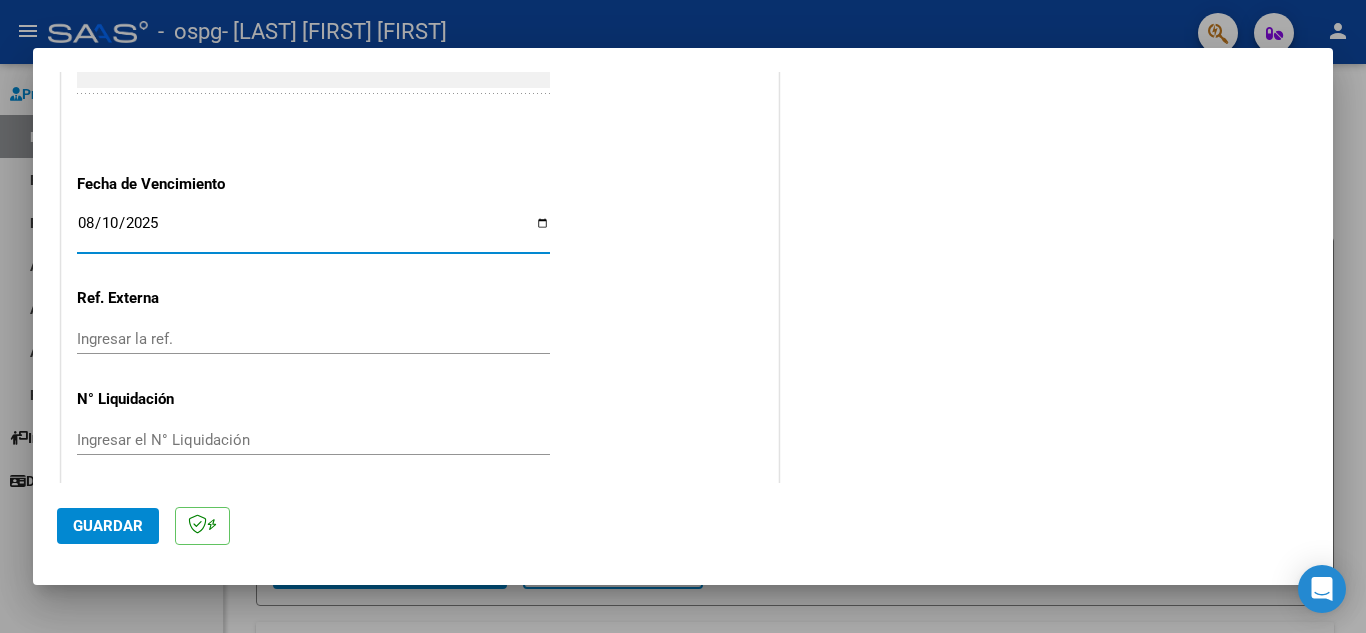 click on "Ingresar el N° Liquidación" 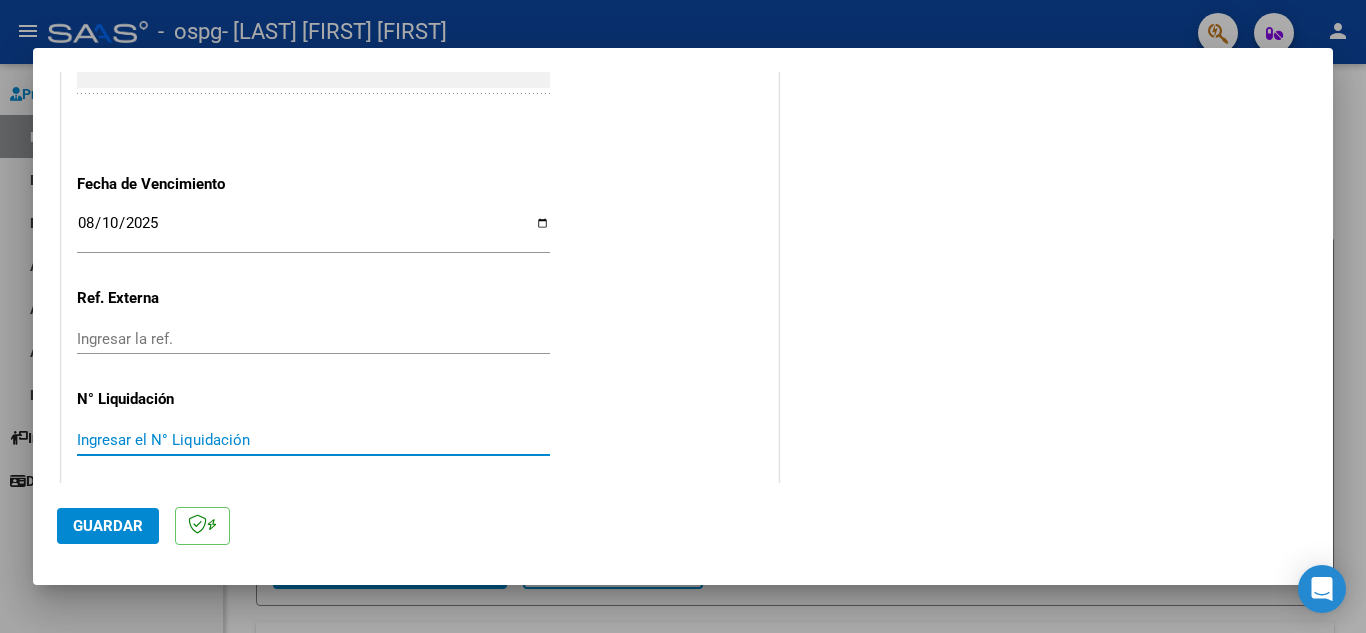 click on "Guardar" 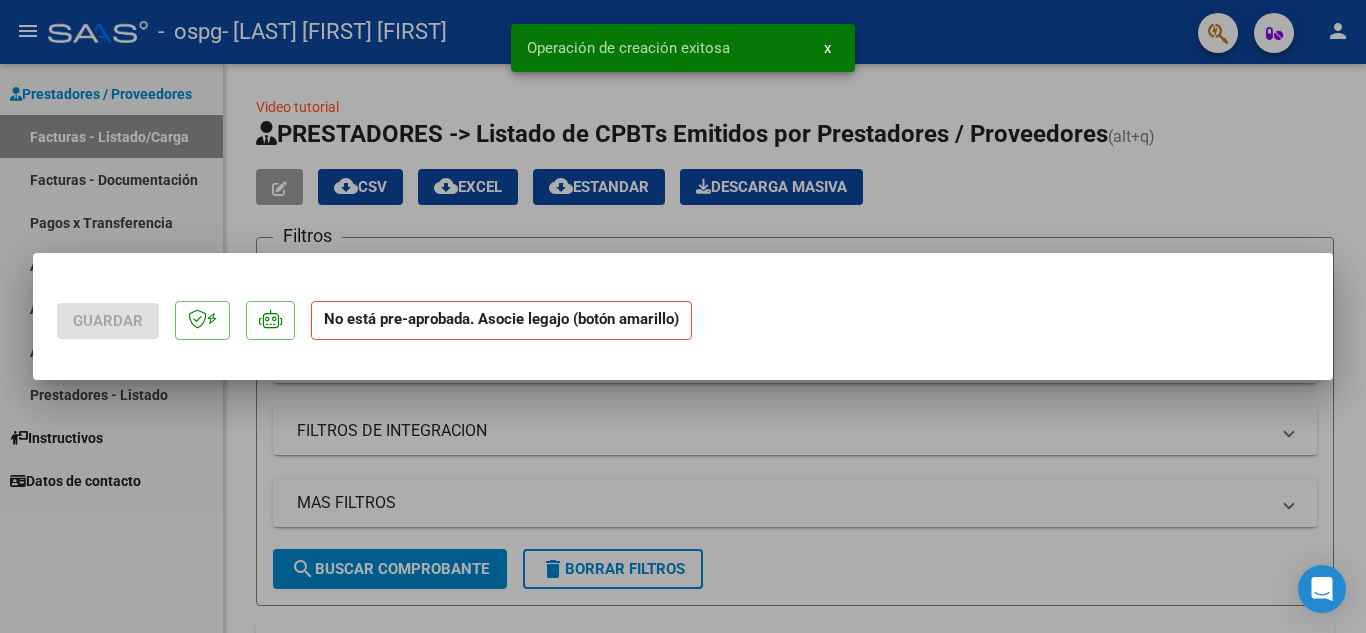 scroll, scrollTop: 0, scrollLeft: 0, axis: both 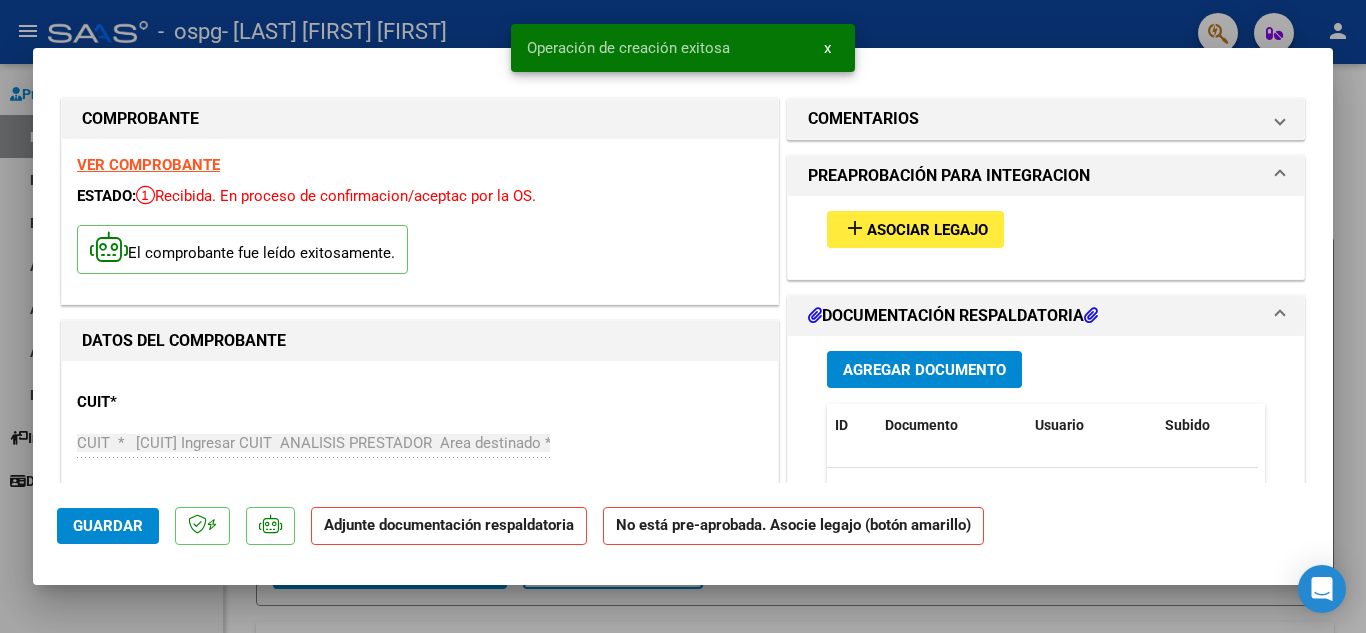 click on "add Asociar Legajo" at bounding box center [915, 229] 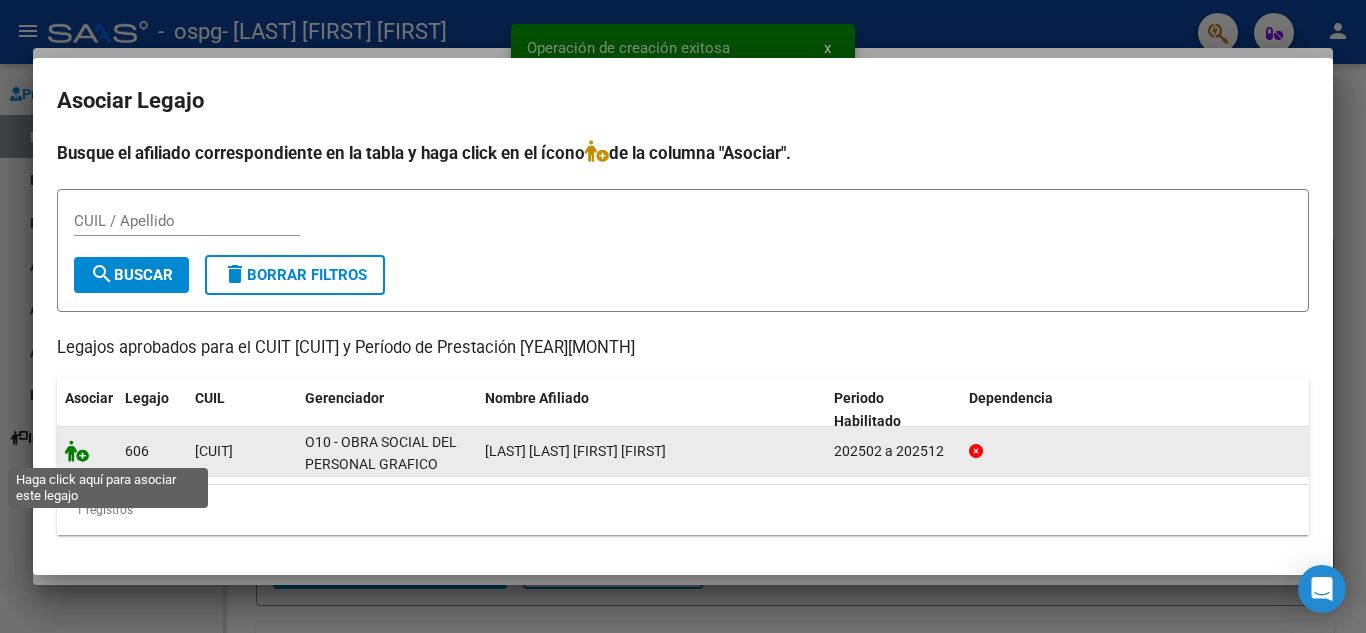 click 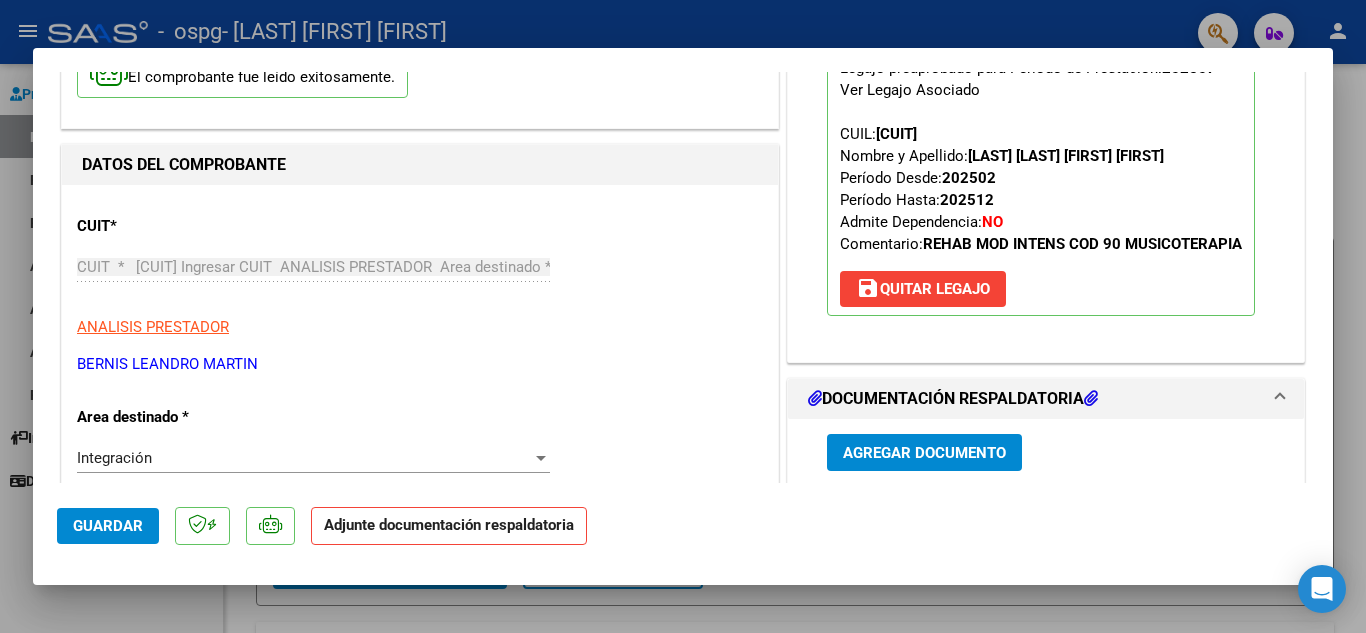 scroll, scrollTop: 300, scrollLeft: 0, axis: vertical 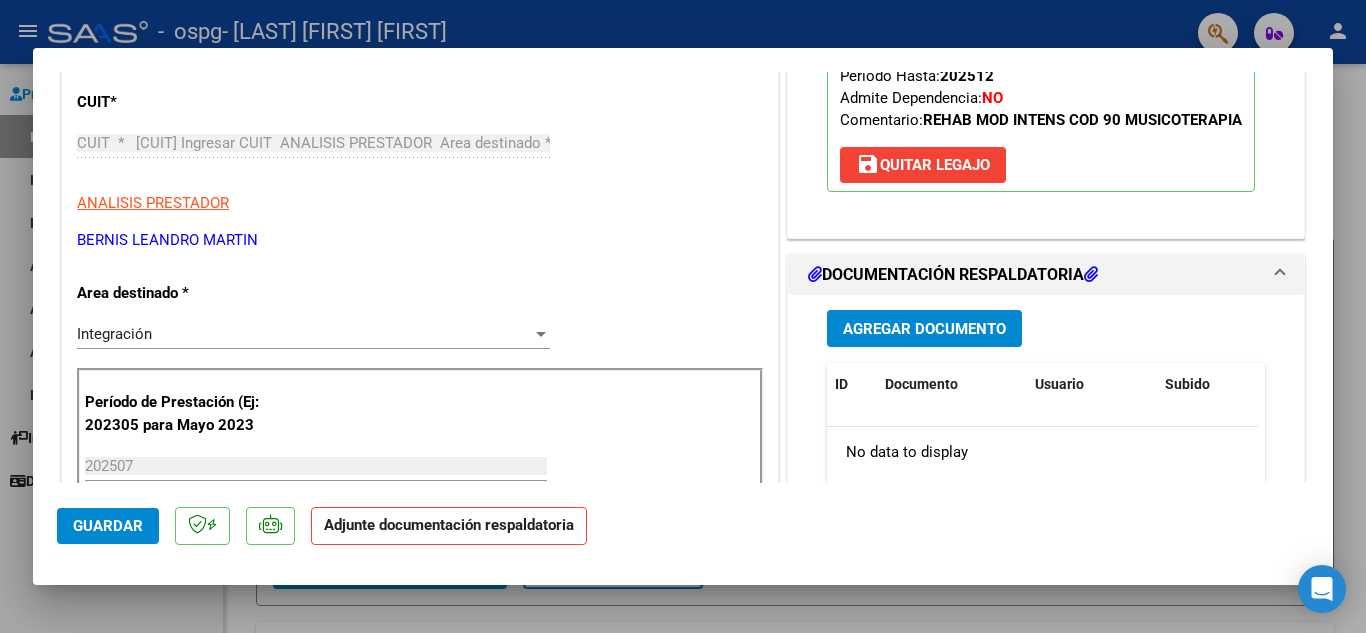 click on "Agregar Documento" at bounding box center [924, 329] 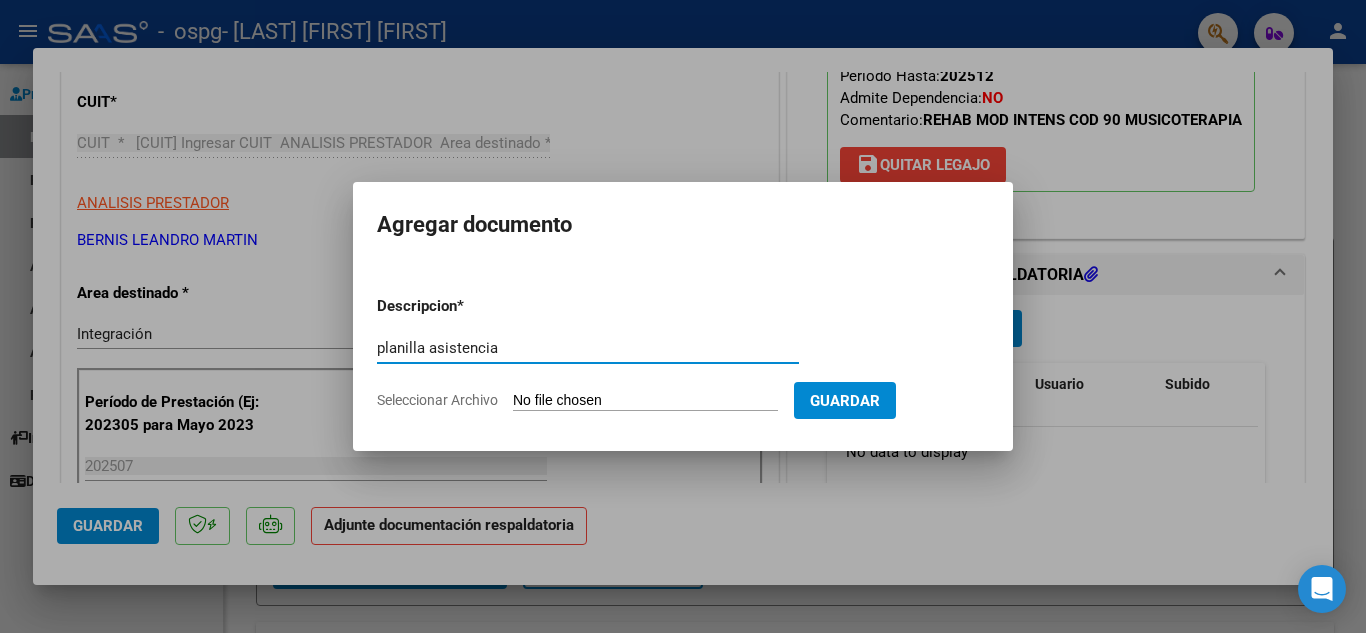 type on "planilla asistencia" 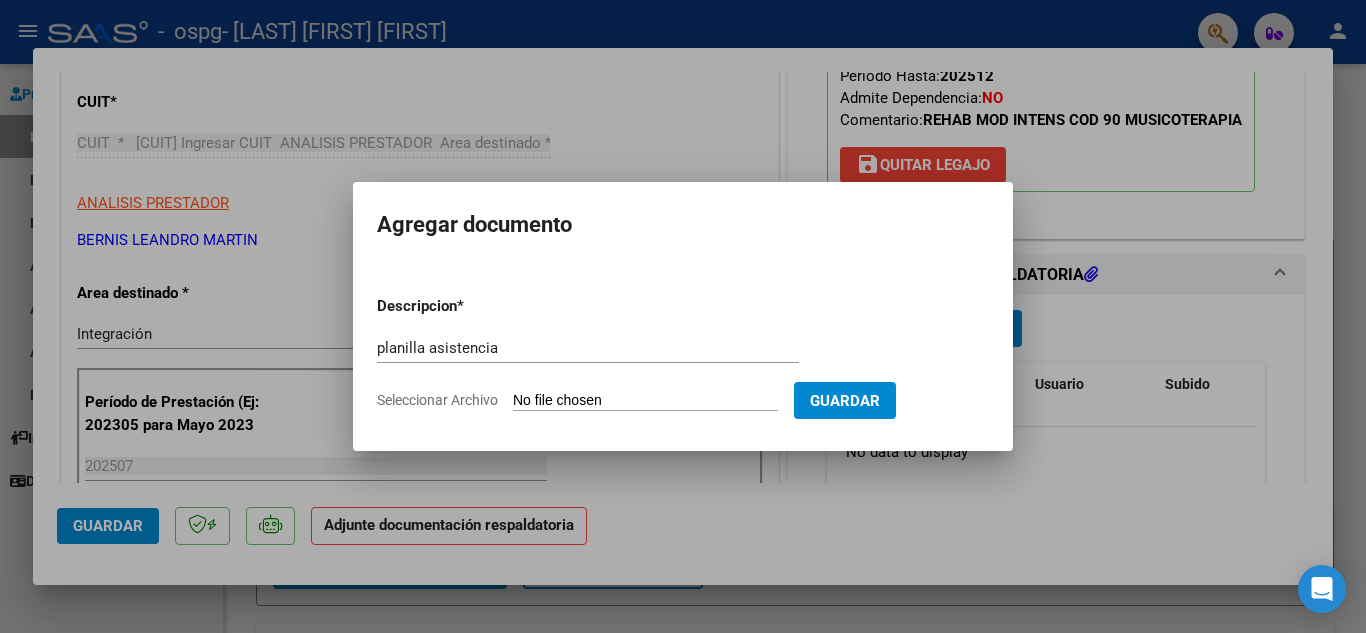 type on "C:\fakepath\[LAST]-[LAST] [FIRST].pdf" 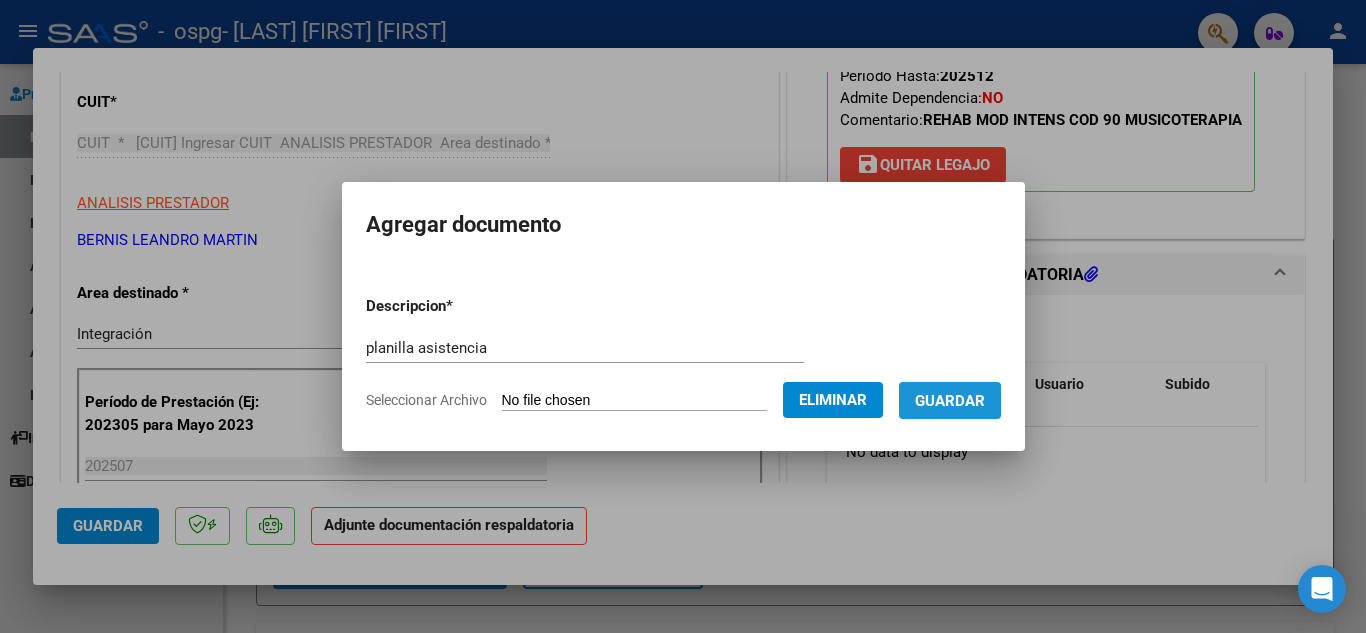 click on "Guardar" at bounding box center [950, 401] 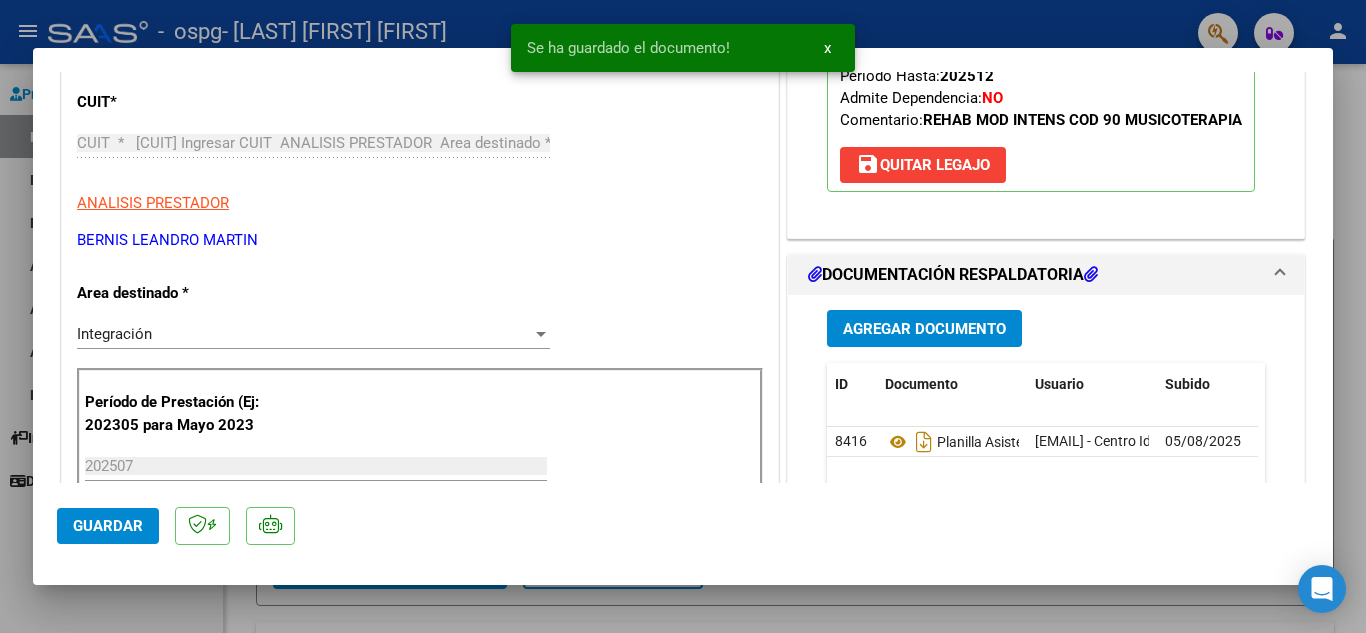 click at bounding box center (683, 316) 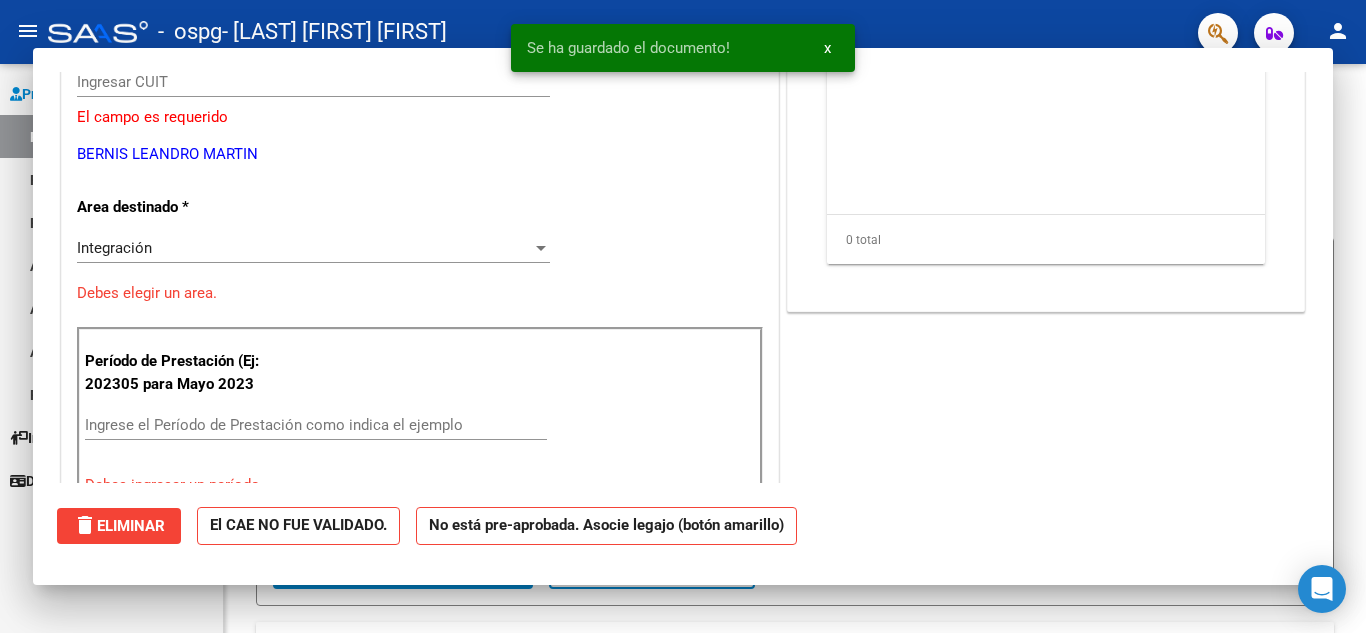 scroll, scrollTop: 0, scrollLeft: 0, axis: both 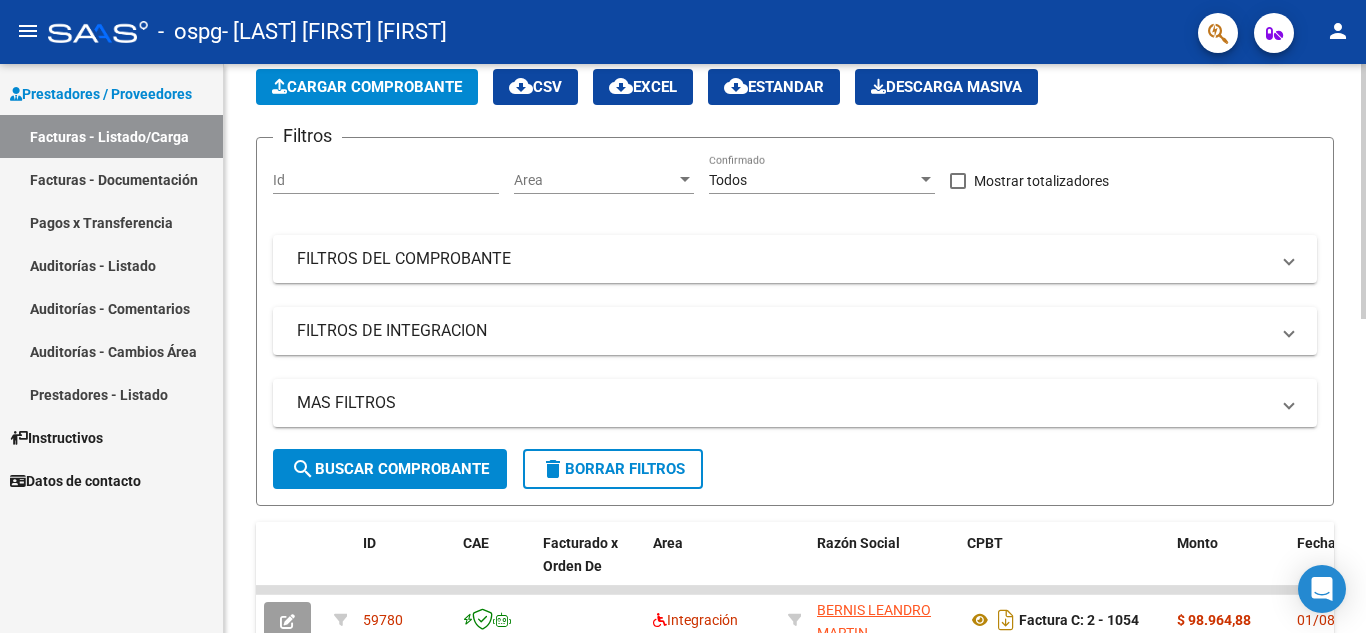 click on "PRESTADORES -> Listado de CPBTs Emitidos por Prestadores / Proveedores (alt+q)   Cargar Comprobante
cloud_download  CSV  cloud_download  EXCEL  cloud_download  Estandar   Descarga Masiva
Filtros Id Area Area Todos Confirmado   Mostrar totalizadores   FILTROS DEL COMPROBANTE  Comprobante Tipo Comprobante Tipo Start date – End date Fec. Comprobante Desde / Hasta Días Emisión Desde(cant. días) Días Emisión Hasta(cant. días) CUIT / Razón Social Pto. Venta Nro. Comprobante Código SSS CAE Válido CAE Válido Todos Cargado Módulo Hosp. Todos Tiene facturacion Apócrifa Hospital Refes  FILTROS DE INTEGRACION  Período De Prestación Campos del Archivo de Rendición Devuelto x SSS (dr_envio) Todos Rendido x SSS (dr_envio) Tipo de Registro Tipo de Registro Período Presentación Período Presentación Campos del Legajo Asociado (preaprobación) Afiliado Legajo (cuil/nombre) Todos Solo facturas preaprobadas  MAS FILTROS  Todos Con Doc. Respaldatoria Todos Con Trazabilidad Todos Asociado a Expediente Sur" 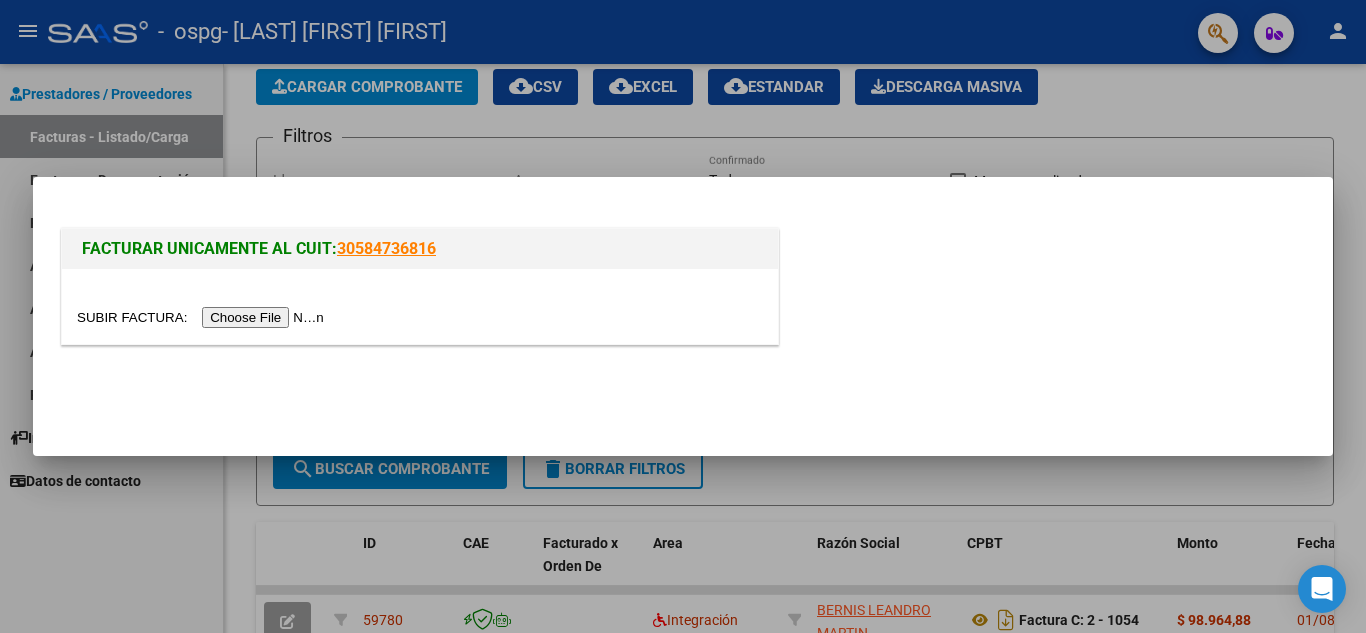 click at bounding box center (203, 317) 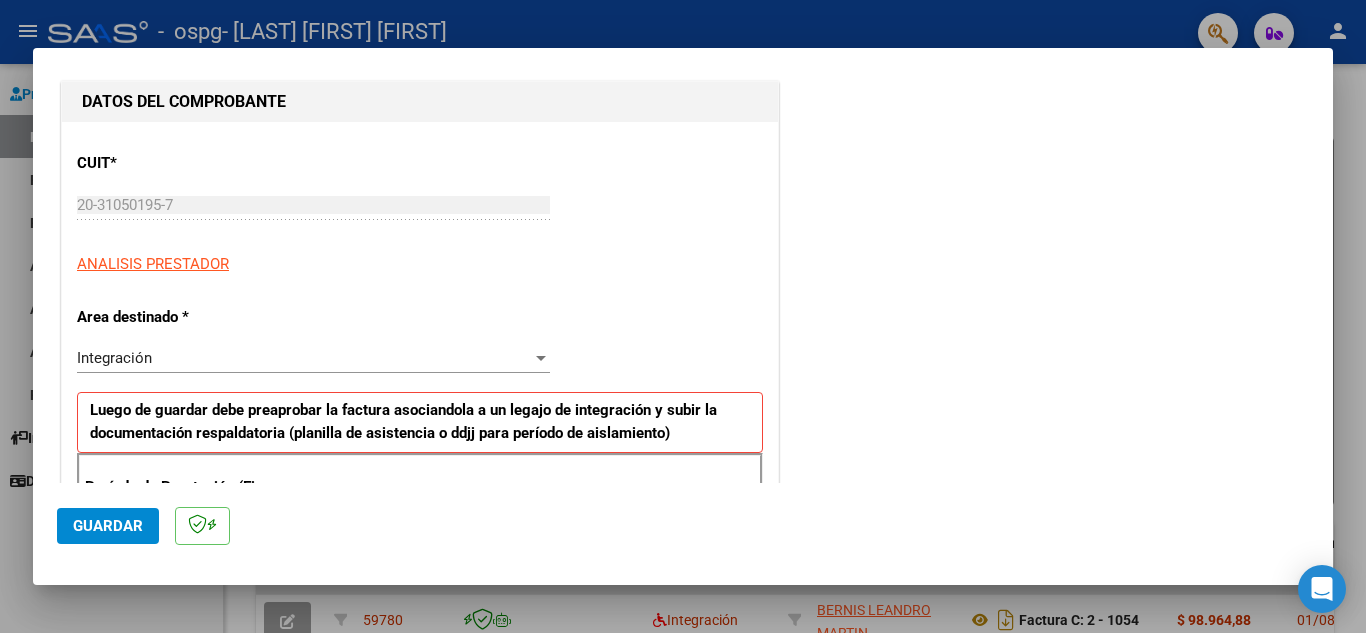 scroll, scrollTop: 400, scrollLeft: 0, axis: vertical 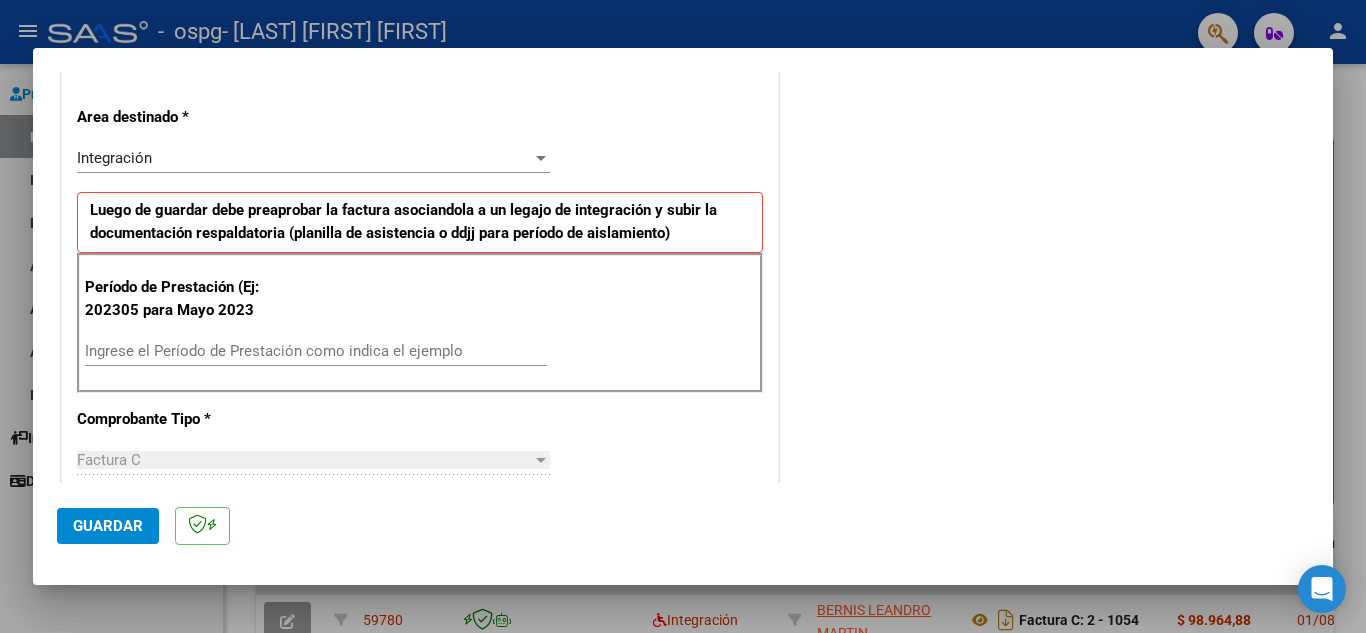 click on "Ingrese el Período de Prestación como indica el ejemplo" at bounding box center (316, 351) 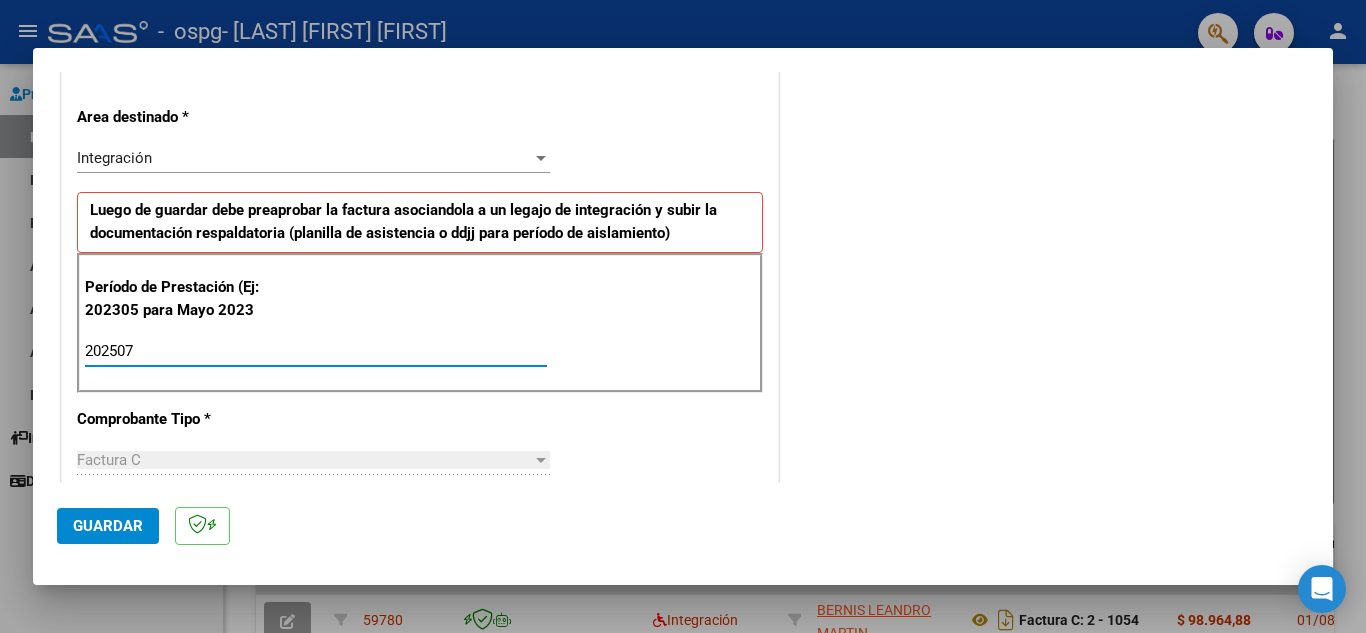 type on "202507" 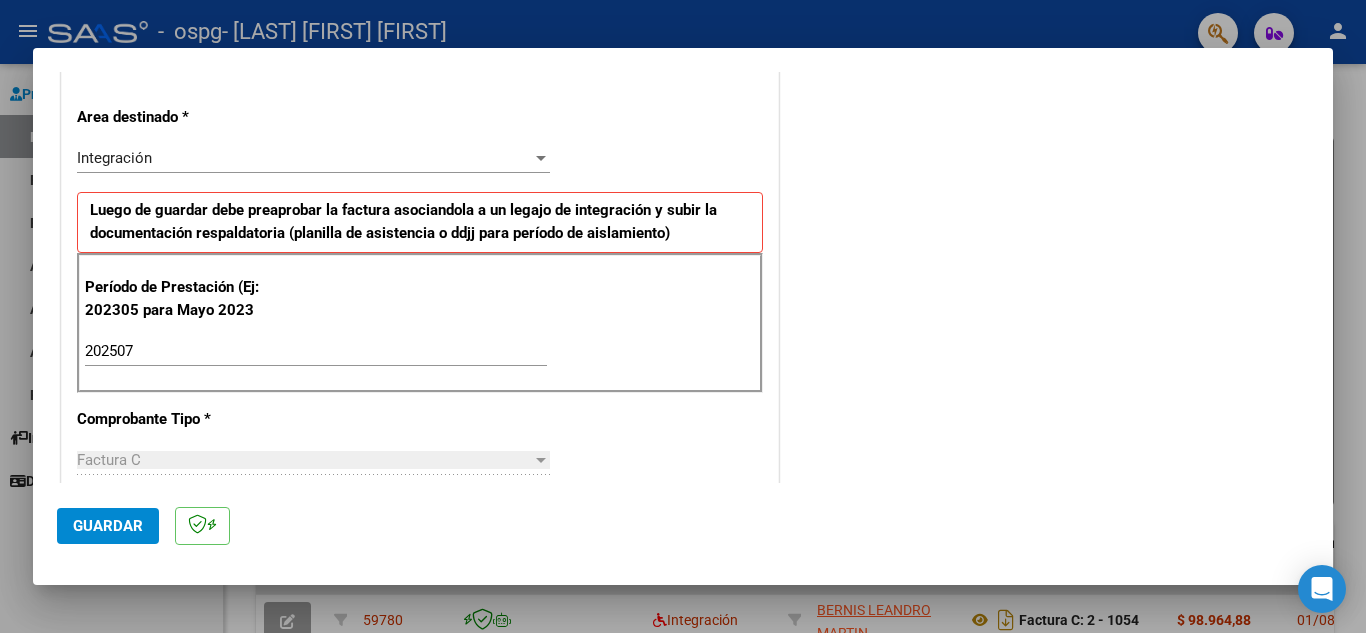 click on "DATOS DEL COMPROBANTE CUIT  *   [CUIT] Ingresar CUIT  ANALISIS PRESTADOR  Area destinado * Integración Seleccionar Area Luego de guardar debe preaprobar la factura asociandola a un legajo de integración y subir la documentación respaldatoria (planilla de asistencia o ddjj para período de aislamiento)  Período de Prestación (Ej: 202305 para Mayo 2023    [YEAR][MONTH] Ingrese el Período de Prestación como indica el ejemplo   Comprobante Tipo * Factura C Seleccionar Tipo Punto de Venta  *   [NUMBER] Ingresar el Nro.  Número  *   [NUMBER] Ingresar el Nro.  Monto  *   $ 98.964,88 Ingresar el monto  Fecha del Cpbt.  *   [DATE] Ingresar la fecha  CAE / CAEA (no ingrese CAI)    [CAE] Ingresar el CAE o CAEA (no ingrese CAI)  Fecha de Vencimiento    Ingresar la fecha  Ref. Externa    Ingresar la ref.  N° Liquidación    Ingresar el N° Liquidación" at bounding box center [420, 635] 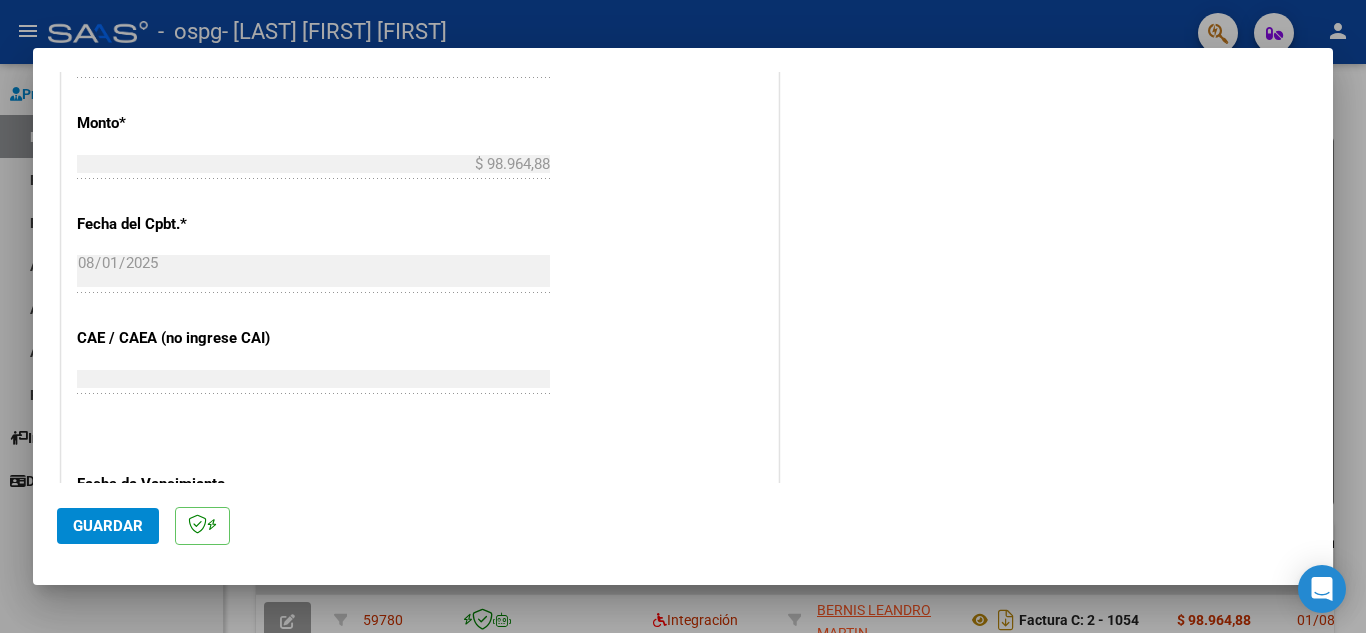 scroll, scrollTop: 1100, scrollLeft: 0, axis: vertical 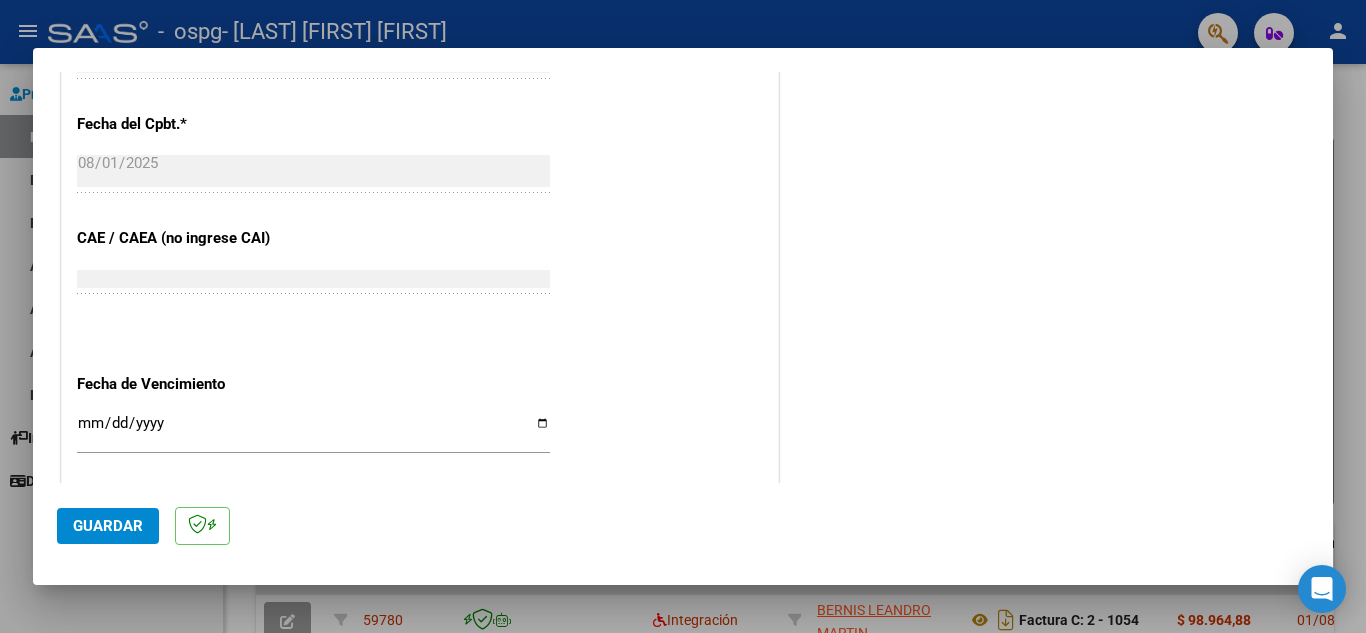 click on "Ingresar la fecha" at bounding box center (313, 431) 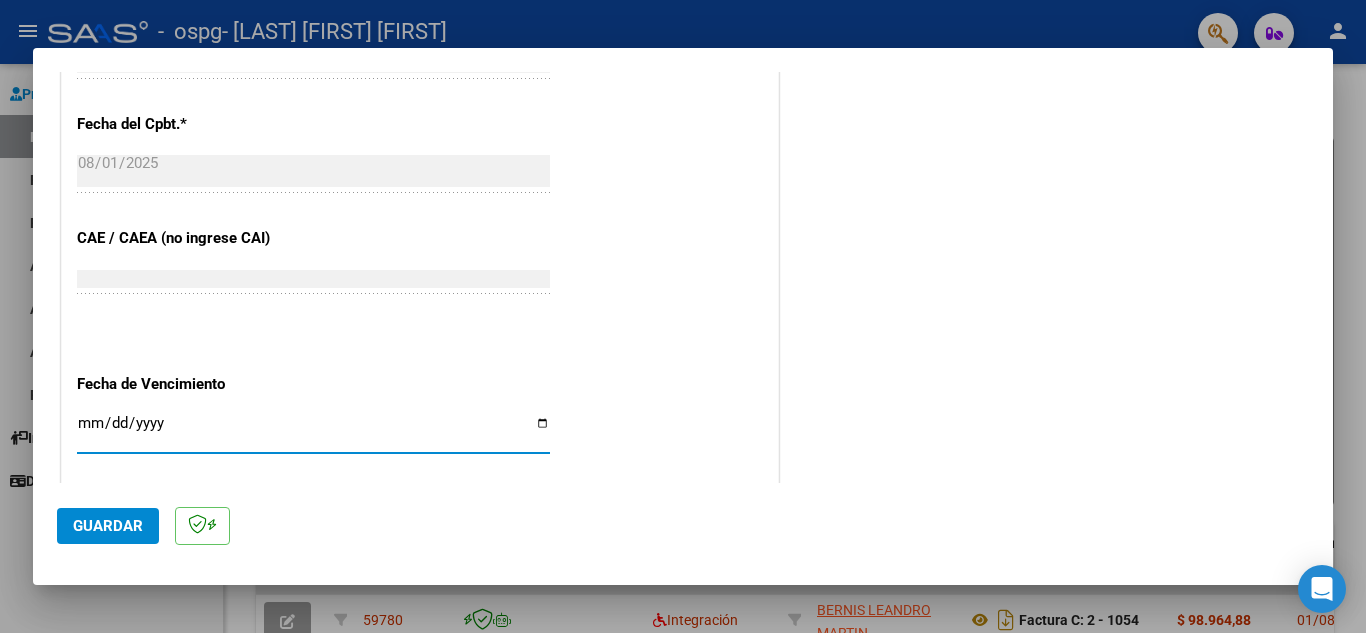 click on "Ingresar la fecha" at bounding box center (313, 431) 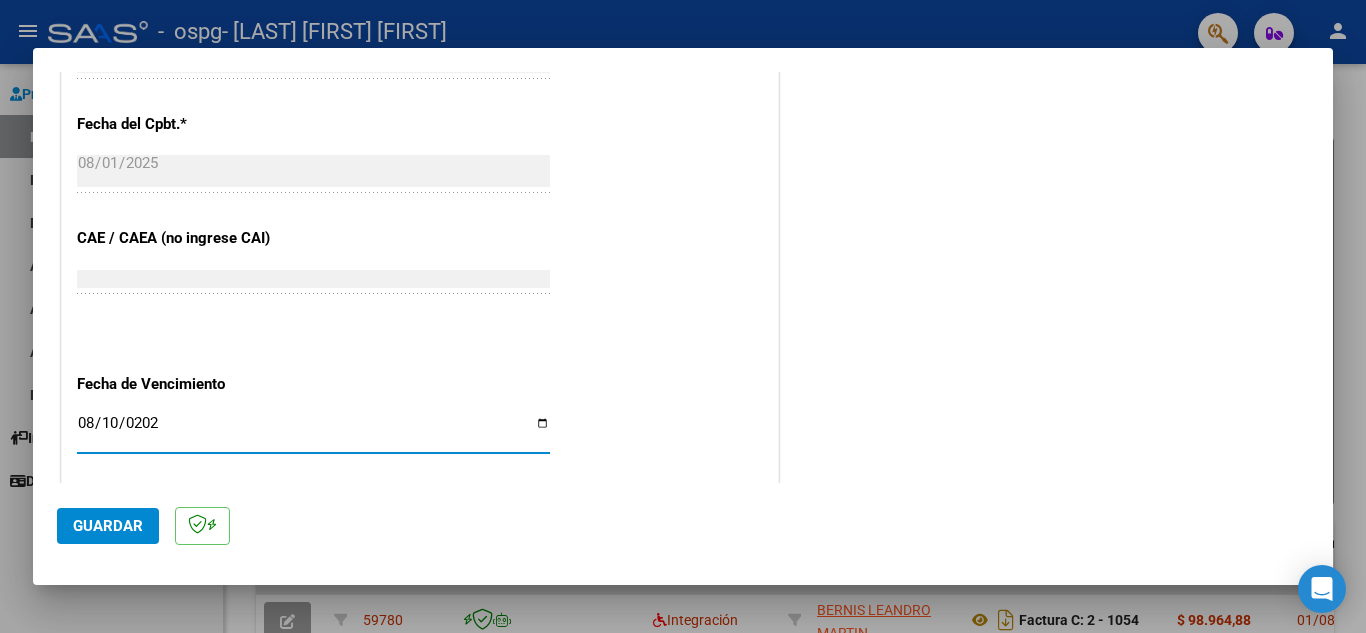 type on "2025-08-10" 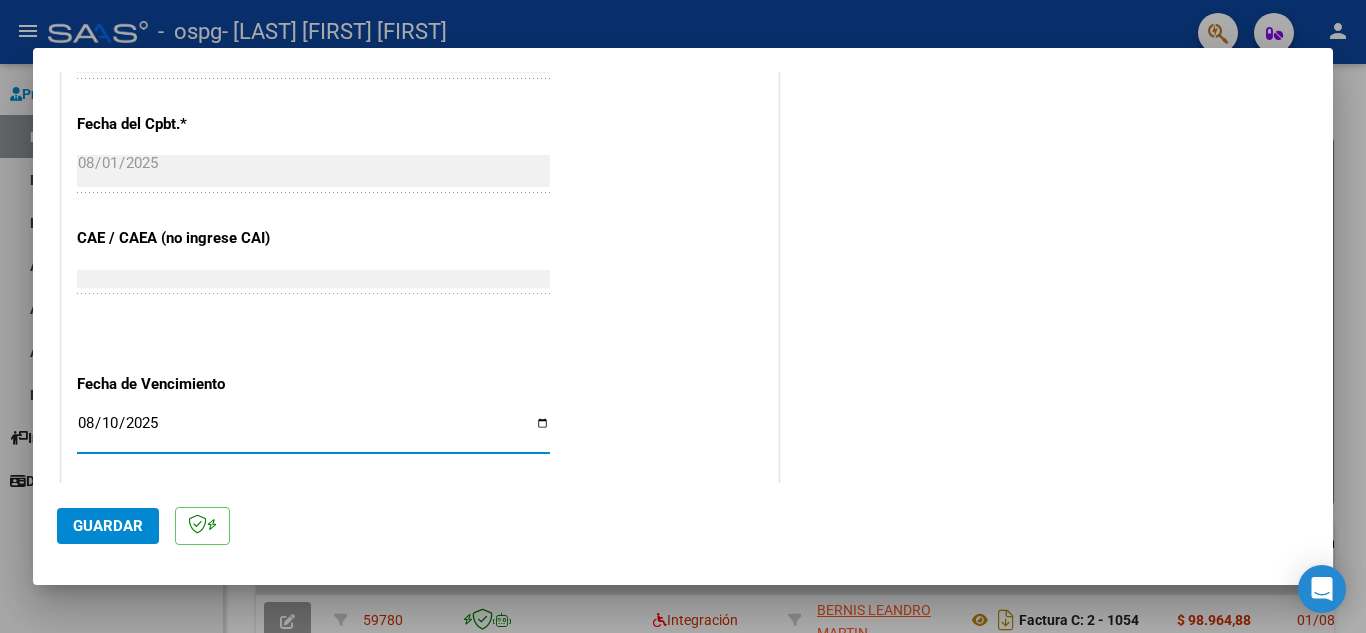 click on "CUIT  *   [CUIT] Ingresar CUIT  ANALISIS PRESTADOR  Area destinado * Integración Seleccionar Area Luego de guardar debe preaprobar la factura asociandola a un legajo de integración y subir la documentación respaldatoria (planilla de asistencia o ddjj para período de aislamiento)  Período de Prestación (Ej: 202305 para Mayo 2023    [YEAR][MONTH] Ingrese el Período de Prestación como indica el ejemplo   Comprobante Tipo * Factura C Seleccionar Tipo Punto de Venta  *   [NUMBER] Ingresar el Nro.  Número  *   [NUMBER] Ingresar el Nro.  Monto  *   $ 98.964,88 Ingresar el monto  Fecha del Cpbt.  *   [DATE] Ingresar la fecha  CAE / CAEA (no ingrese CAI)    [CAE] Ingresar el CAE o CAEA (no ingrese CAI)  Fecha de Vencimiento    [DATE] Ingresar la fecha  Ref. Externa    Ingresar la ref.  N° Liquidación    Ingresar el N° Liquidación" at bounding box center (420, -45) 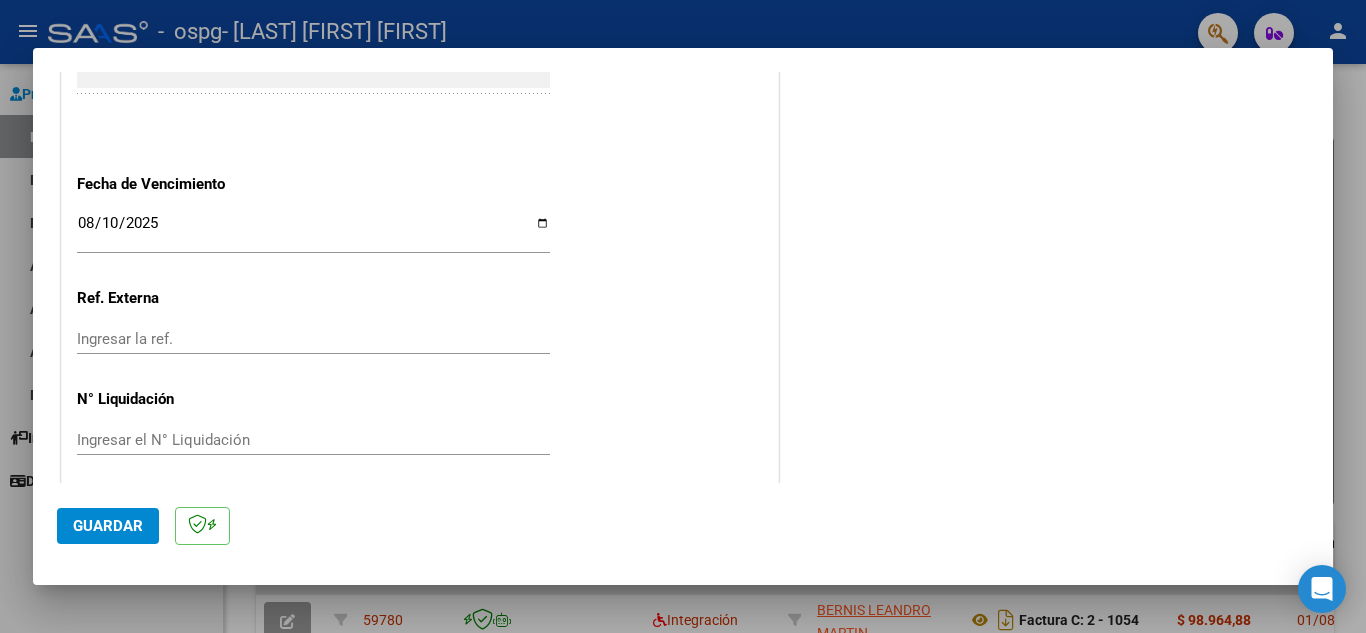 scroll, scrollTop: 1311, scrollLeft: 0, axis: vertical 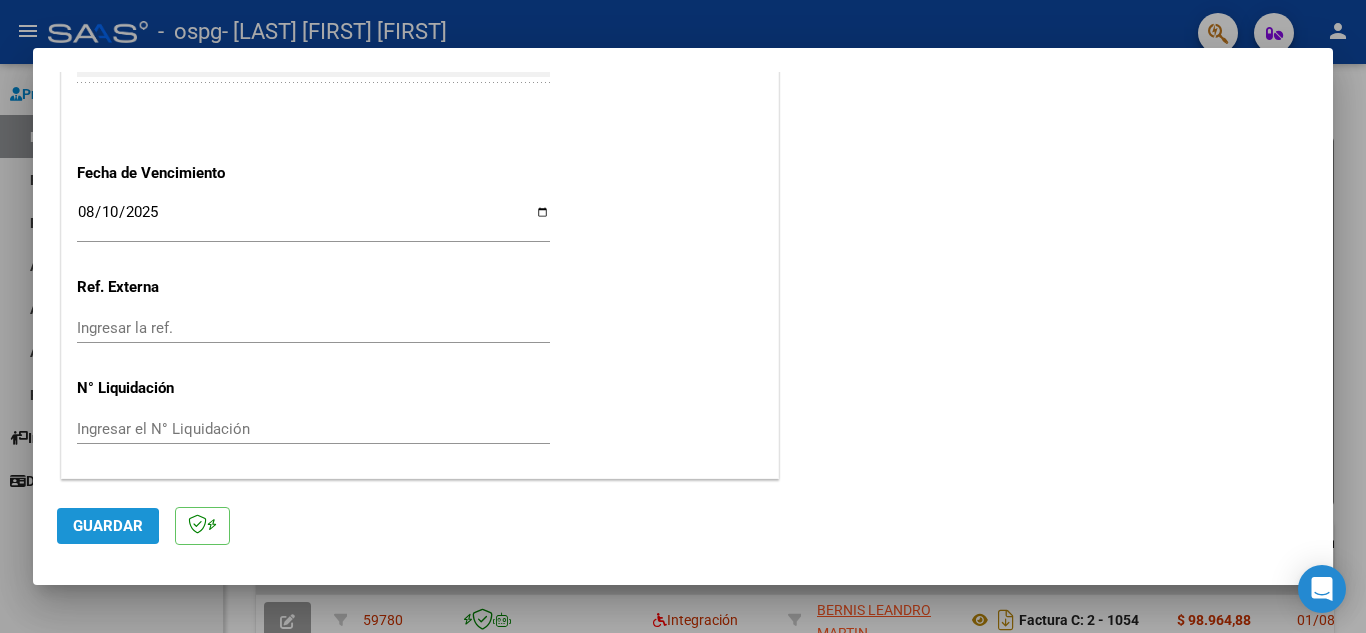 click on "Guardar" 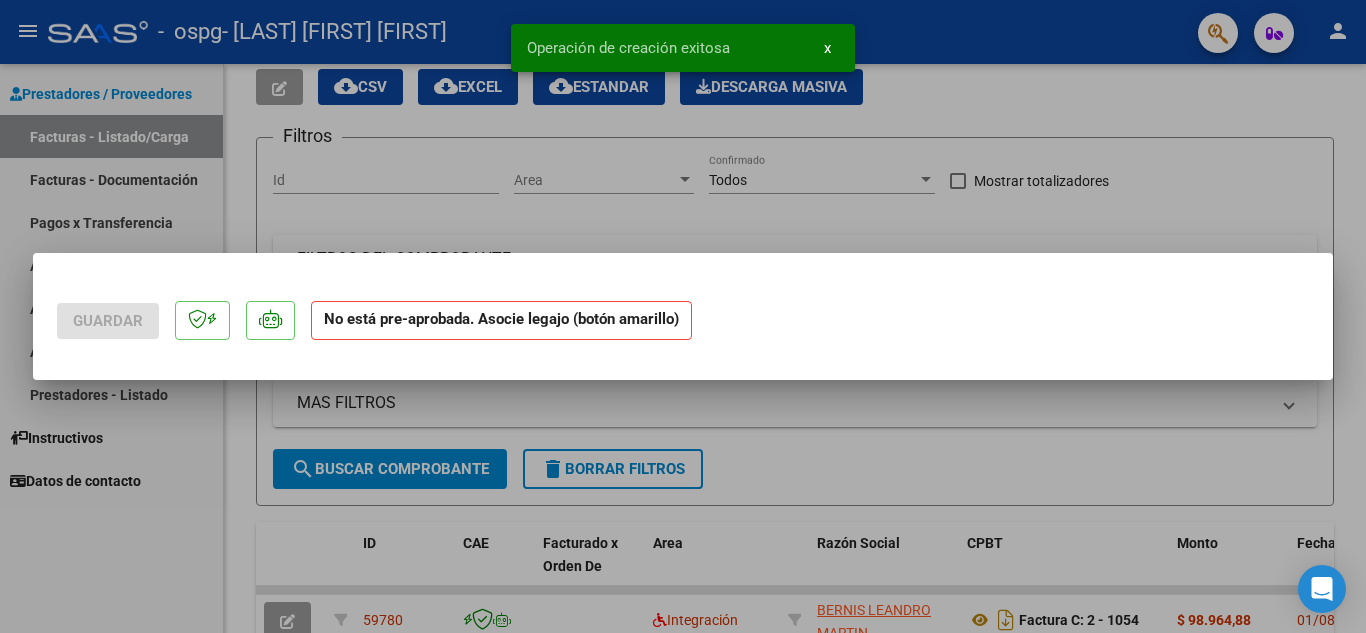 scroll, scrollTop: 0, scrollLeft: 0, axis: both 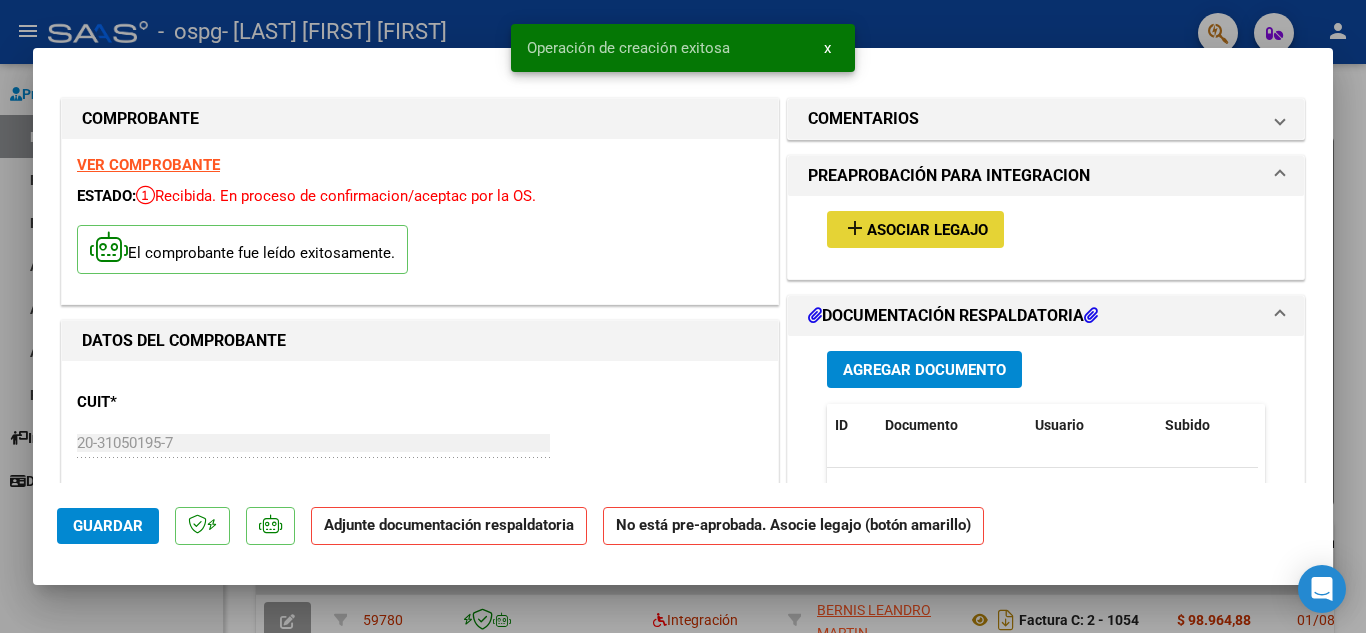 click on "Asociar Legajo" at bounding box center (927, 230) 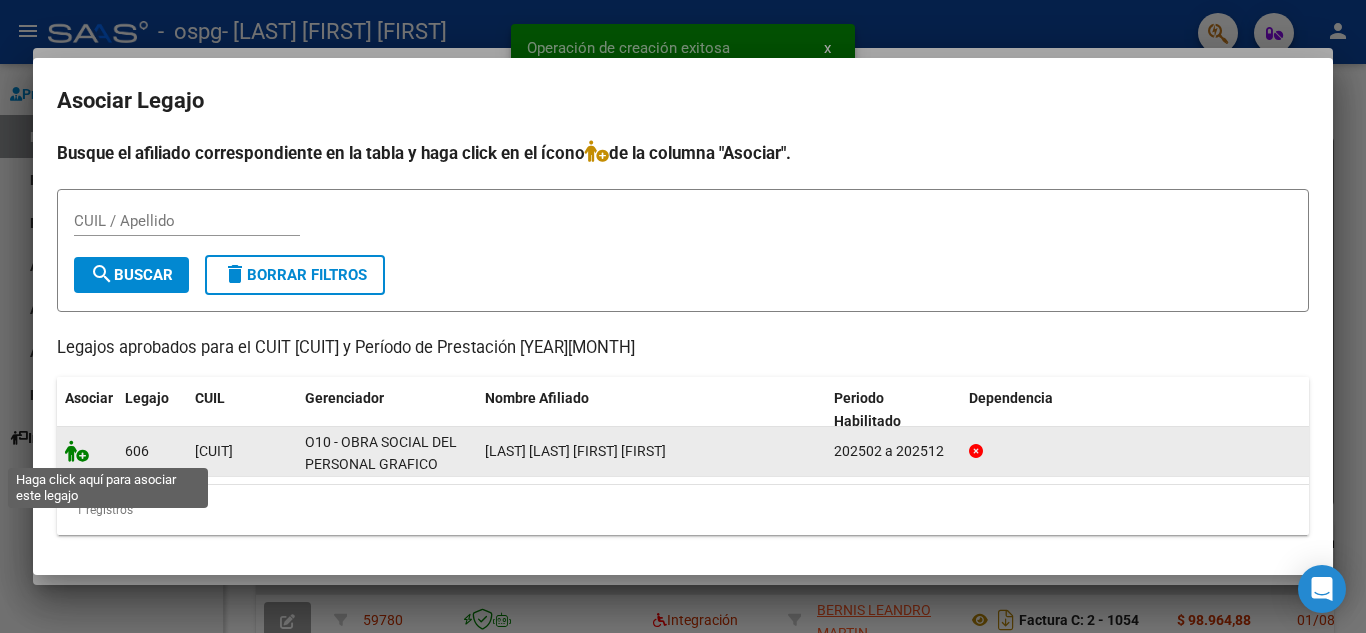 click 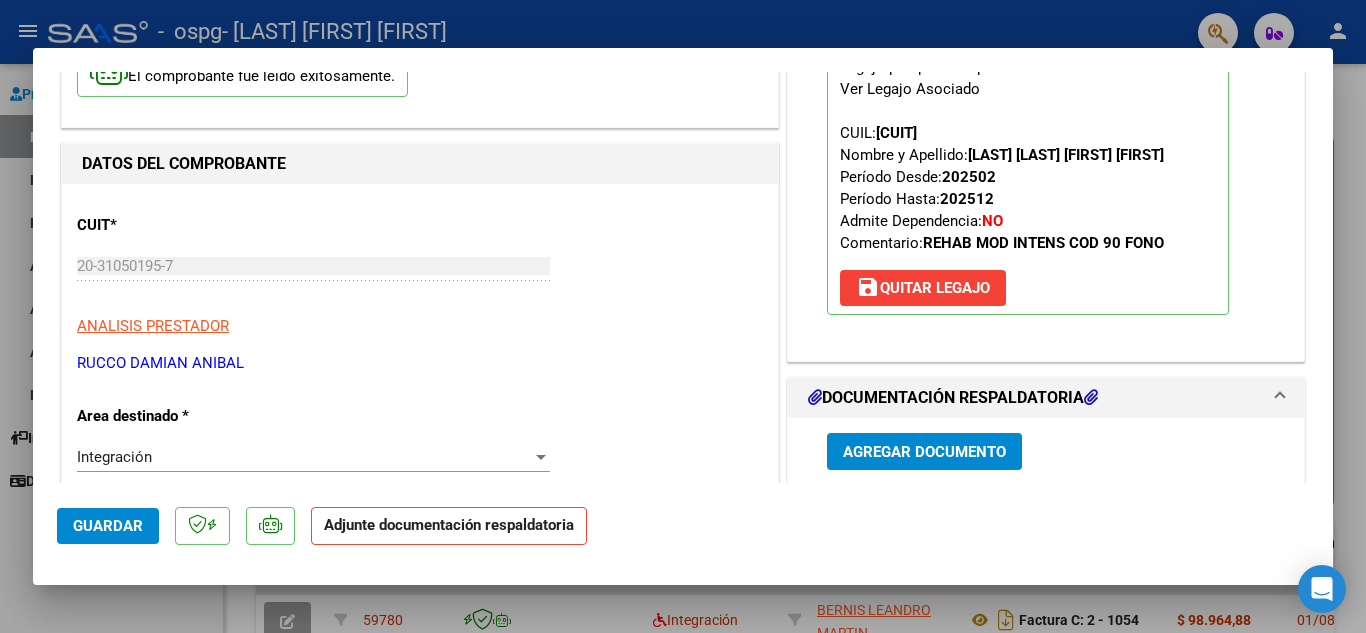 scroll, scrollTop: 200, scrollLeft: 0, axis: vertical 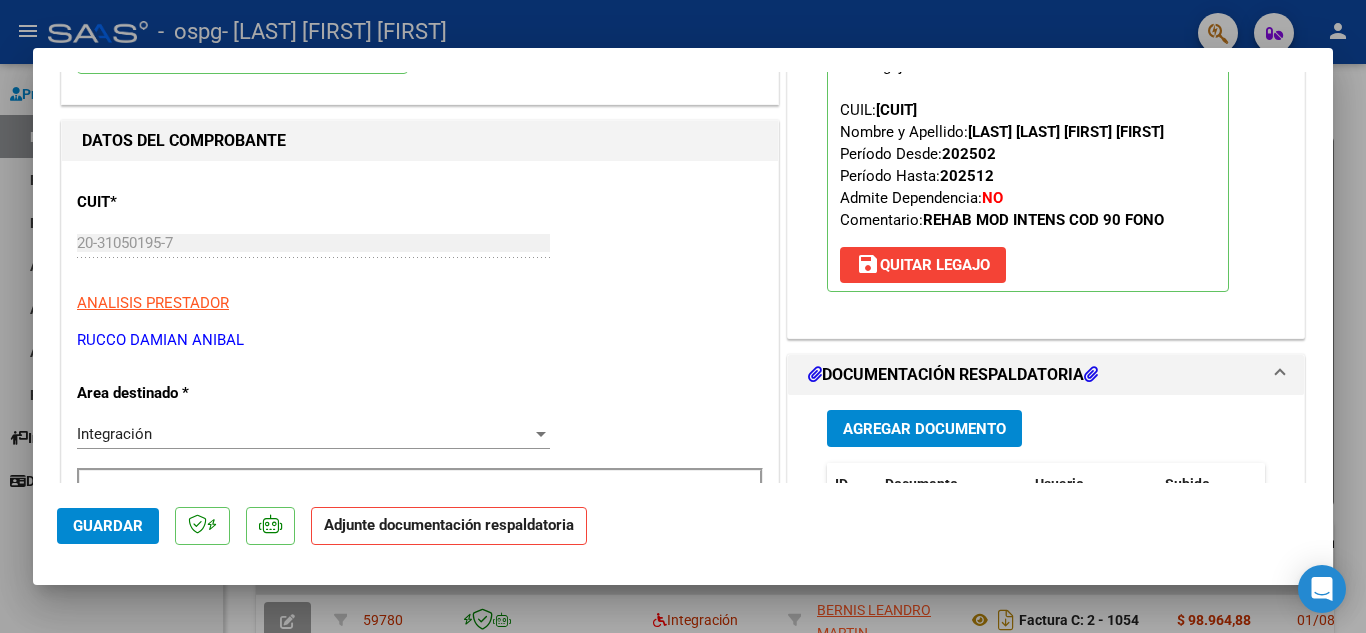 click on "Agregar Documento" at bounding box center (924, 428) 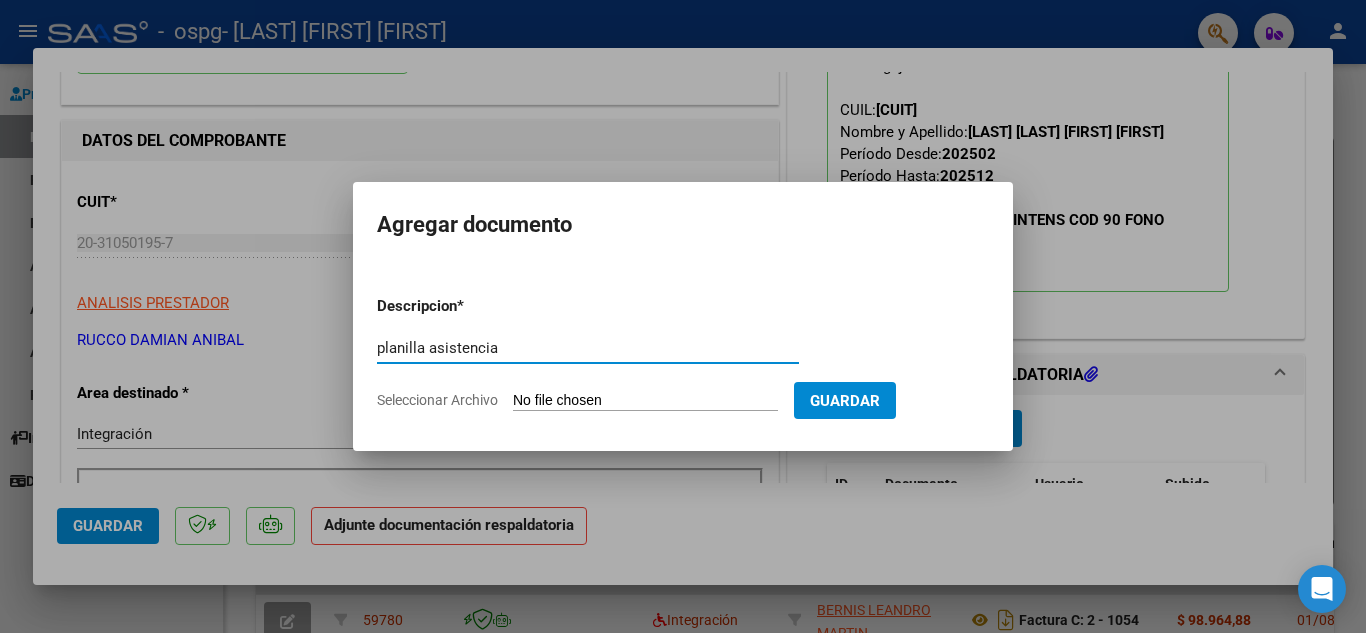 type on "planilla asistencia" 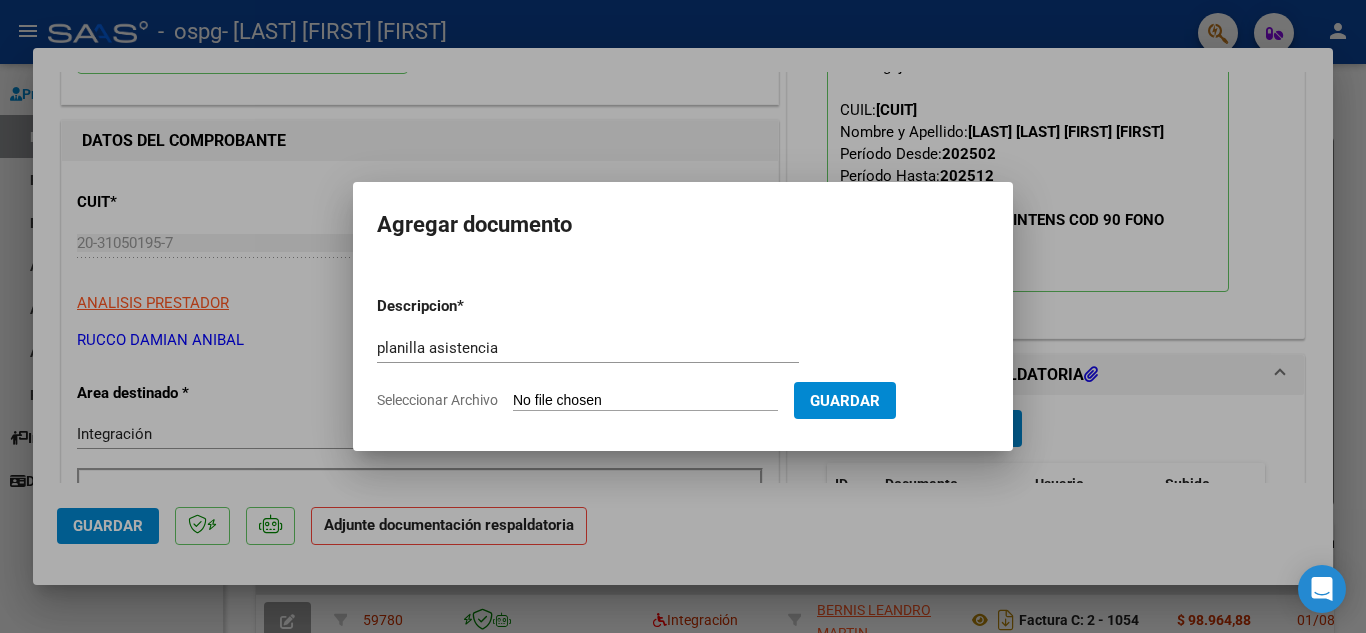 click on "Seleccionar Archivo" 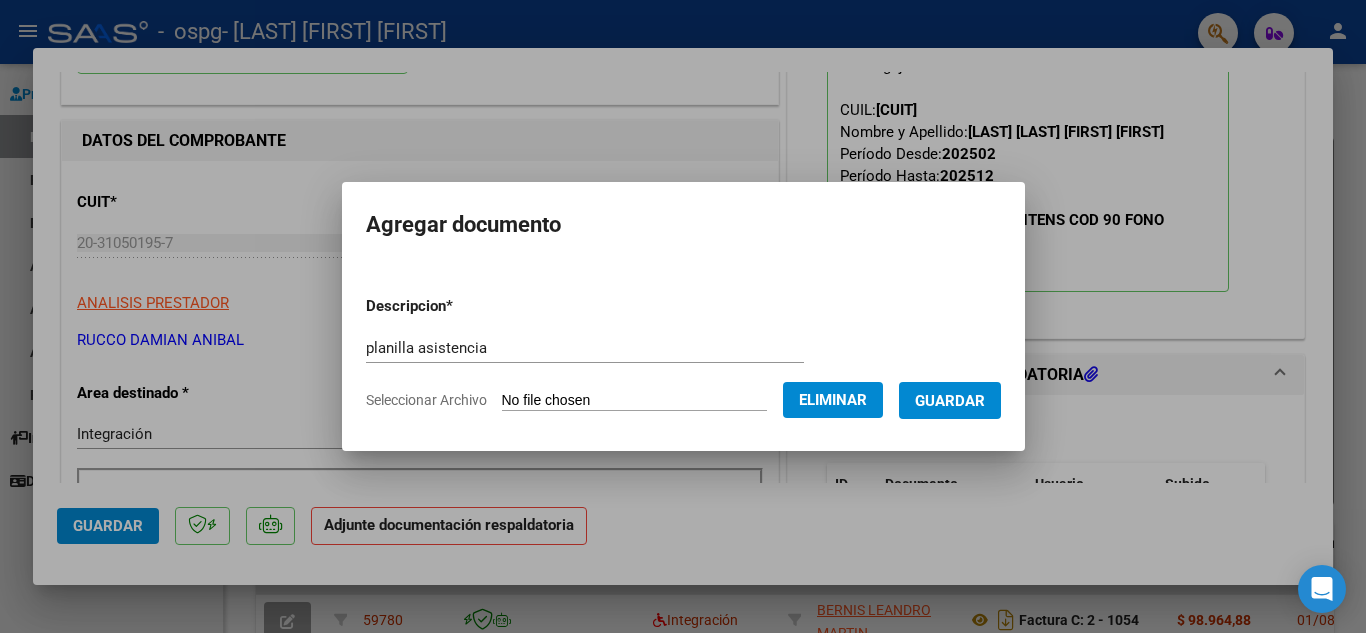 click on "Guardar" at bounding box center [950, 401] 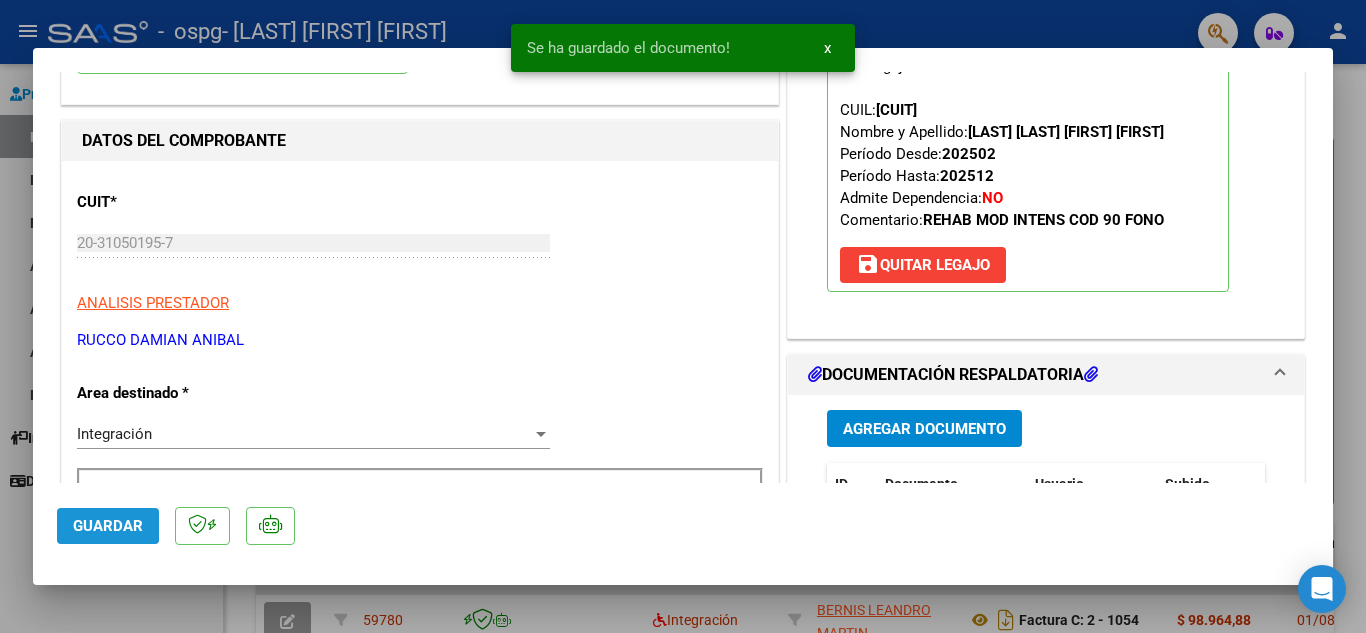 click on "Guardar" 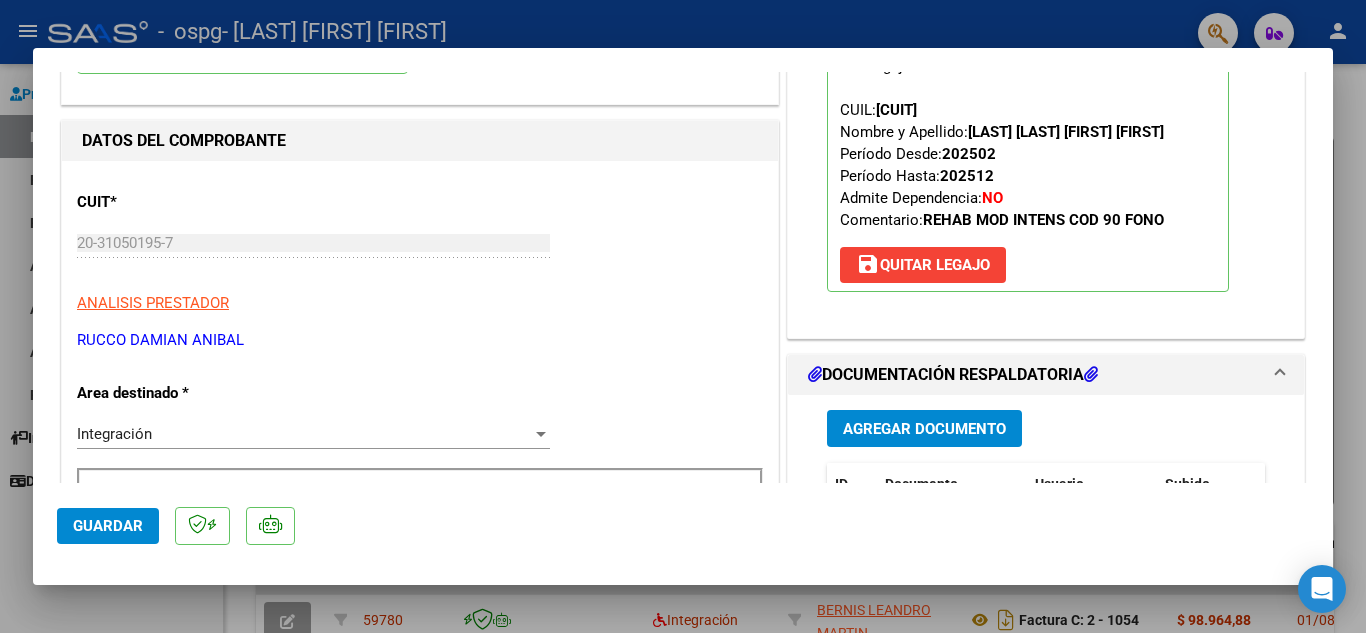 click at bounding box center [683, 316] 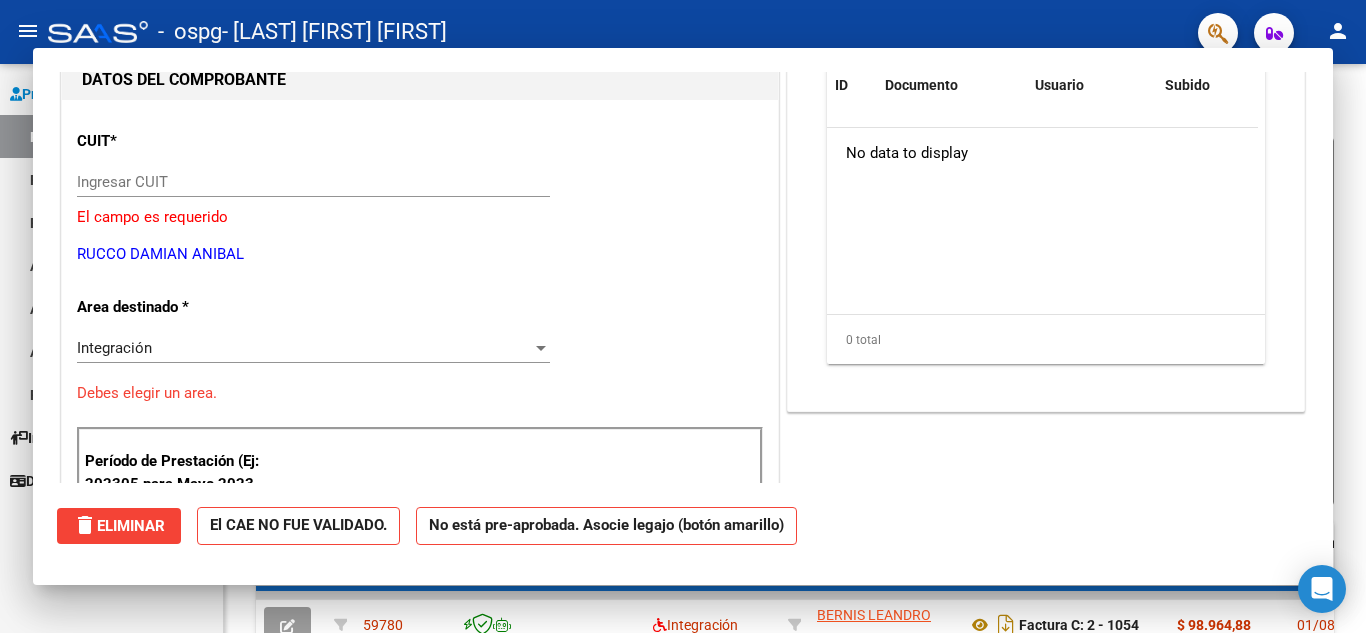 scroll, scrollTop: 0, scrollLeft: 0, axis: both 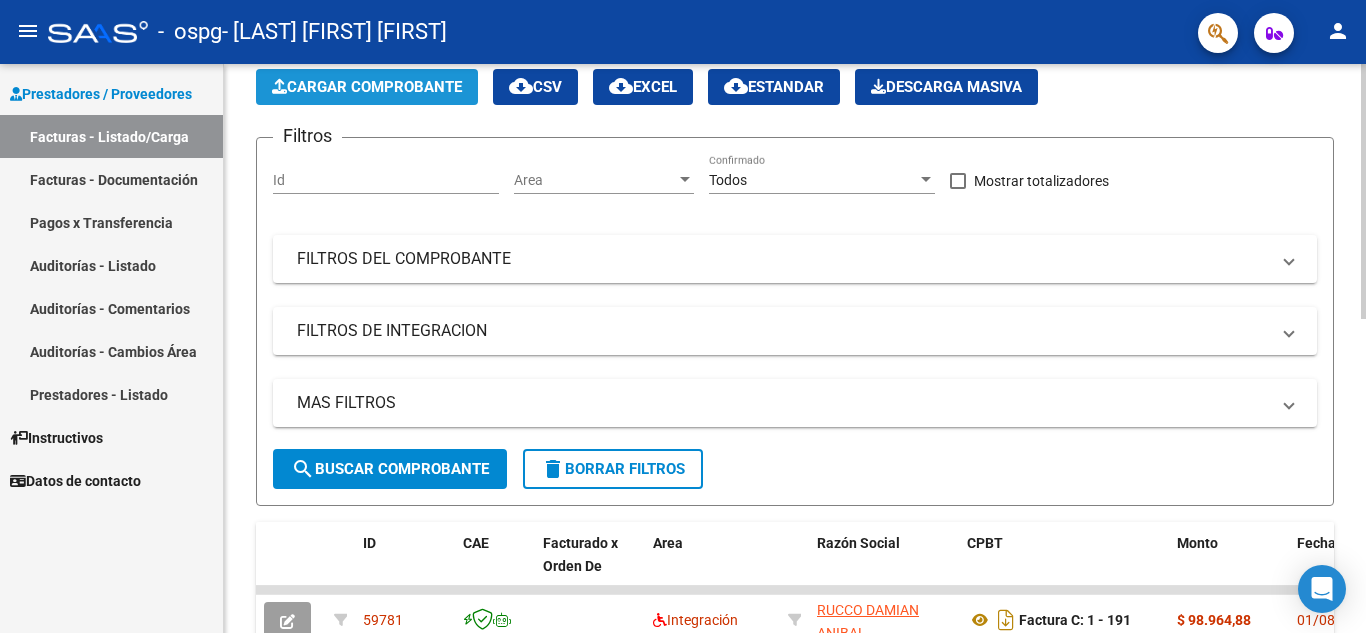 click on "Cargar Comprobante" 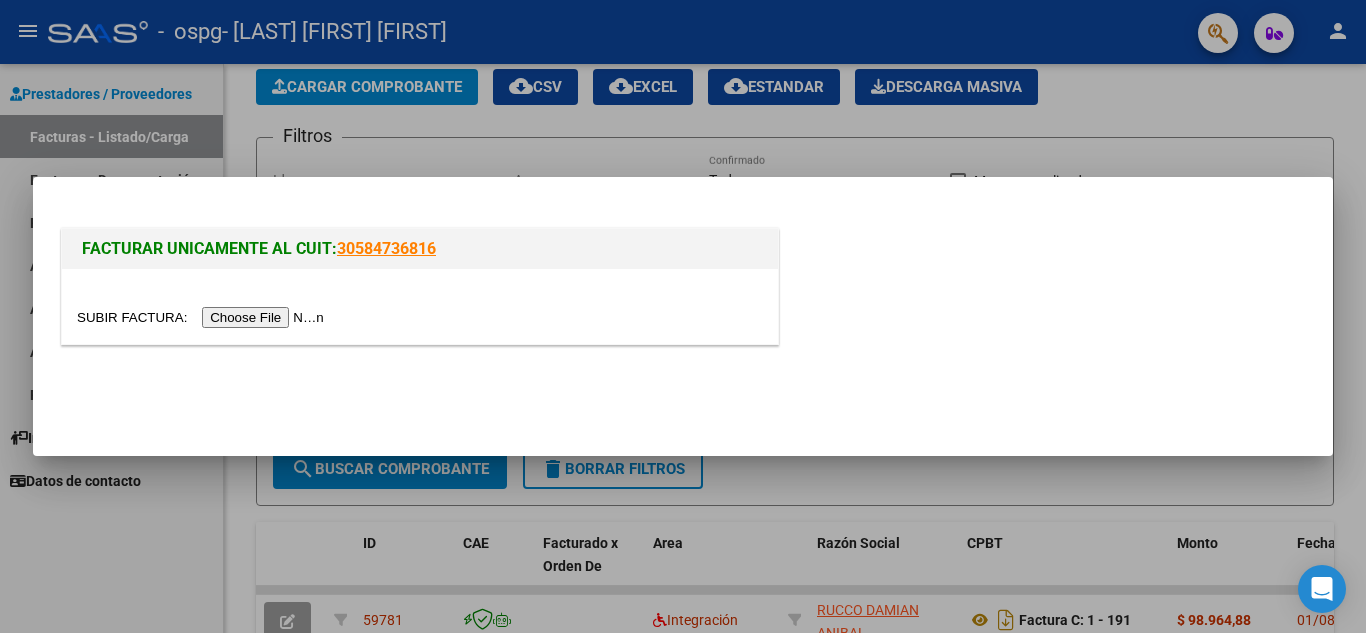 click at bounding box center (420, 306) 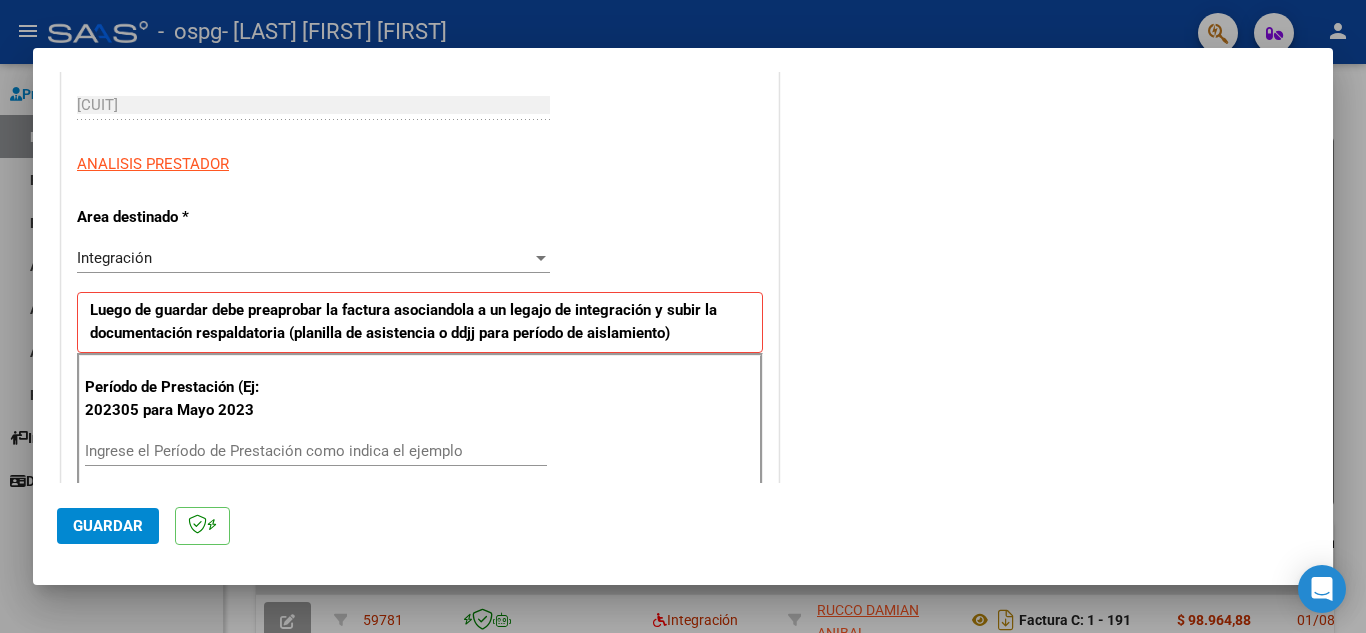 scroll, scrollTop: 400, scrollLeft: 0, axis: vertical 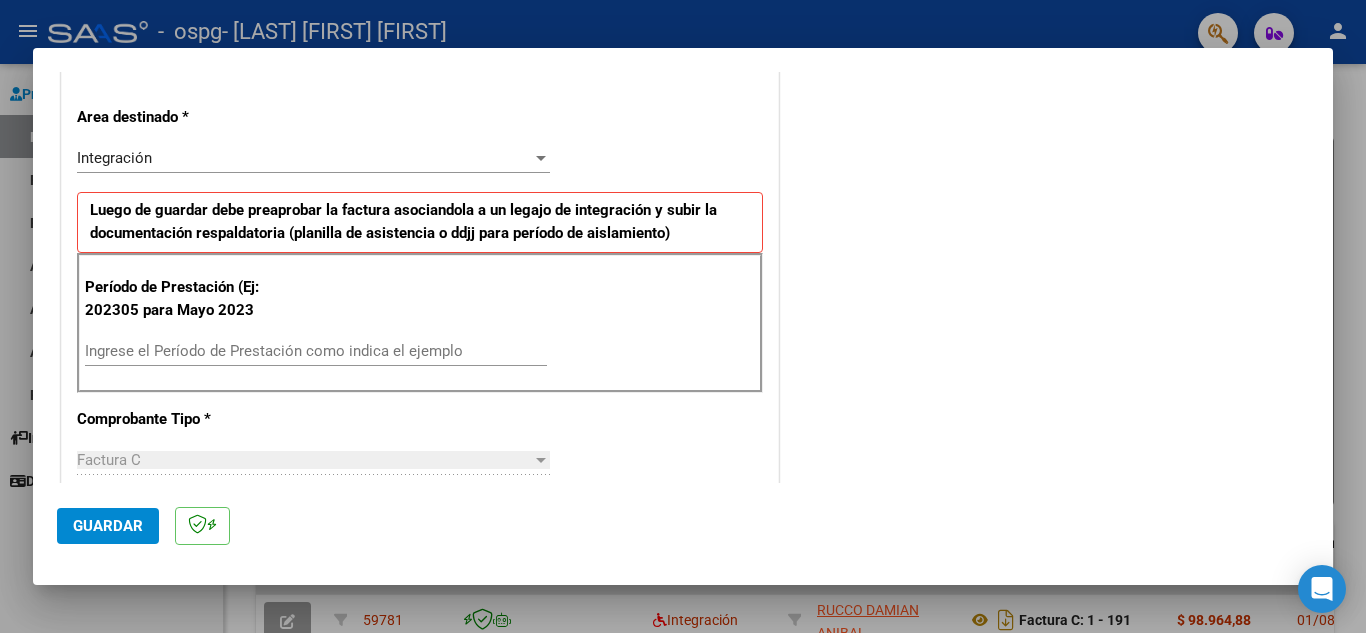click on "Período de Prestación (Ej: 202305 para Mayo 2023    Ingrese el Período de Prestación como indica el ejemplo" at bounding box center (420, 323) 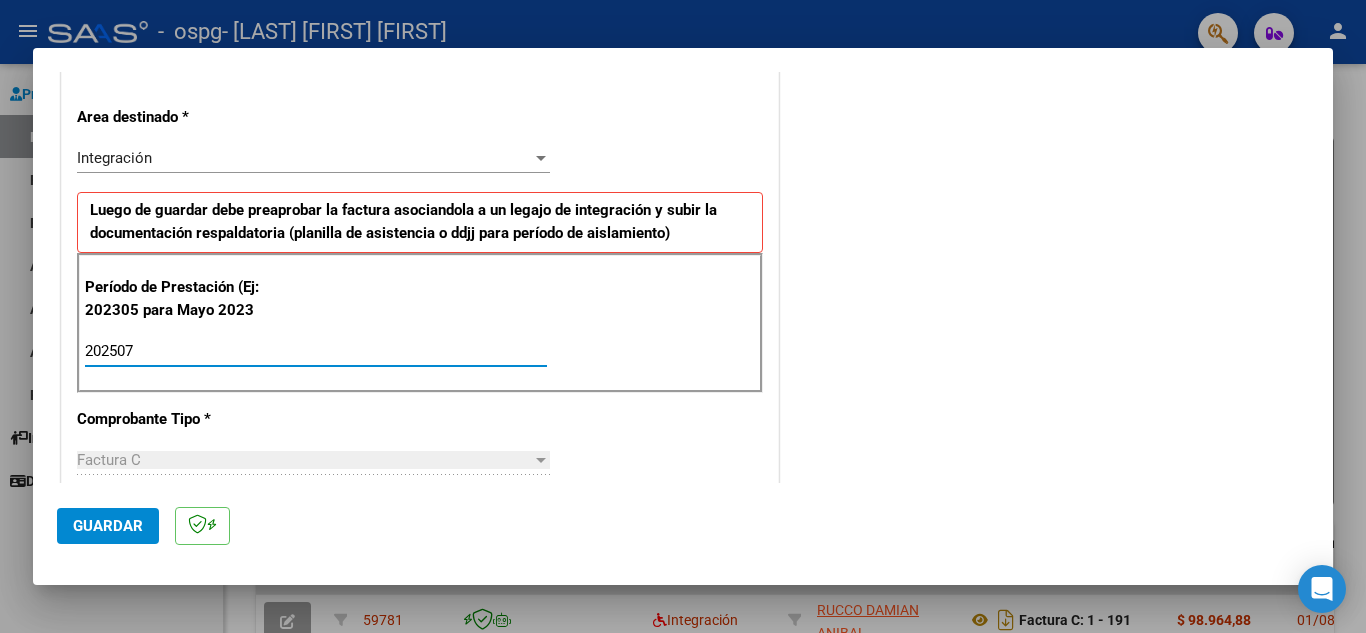 type on "202507" 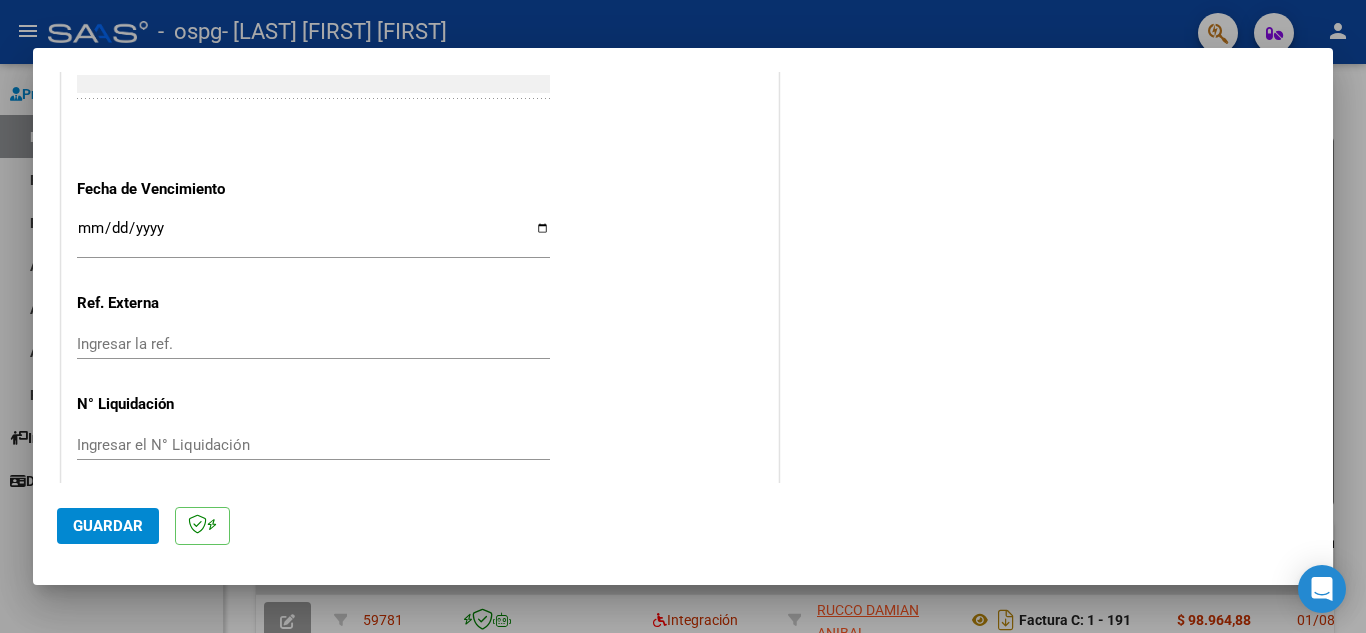 scroll, scrollTop: 1300, scrollLeft: 0, axis: vertical 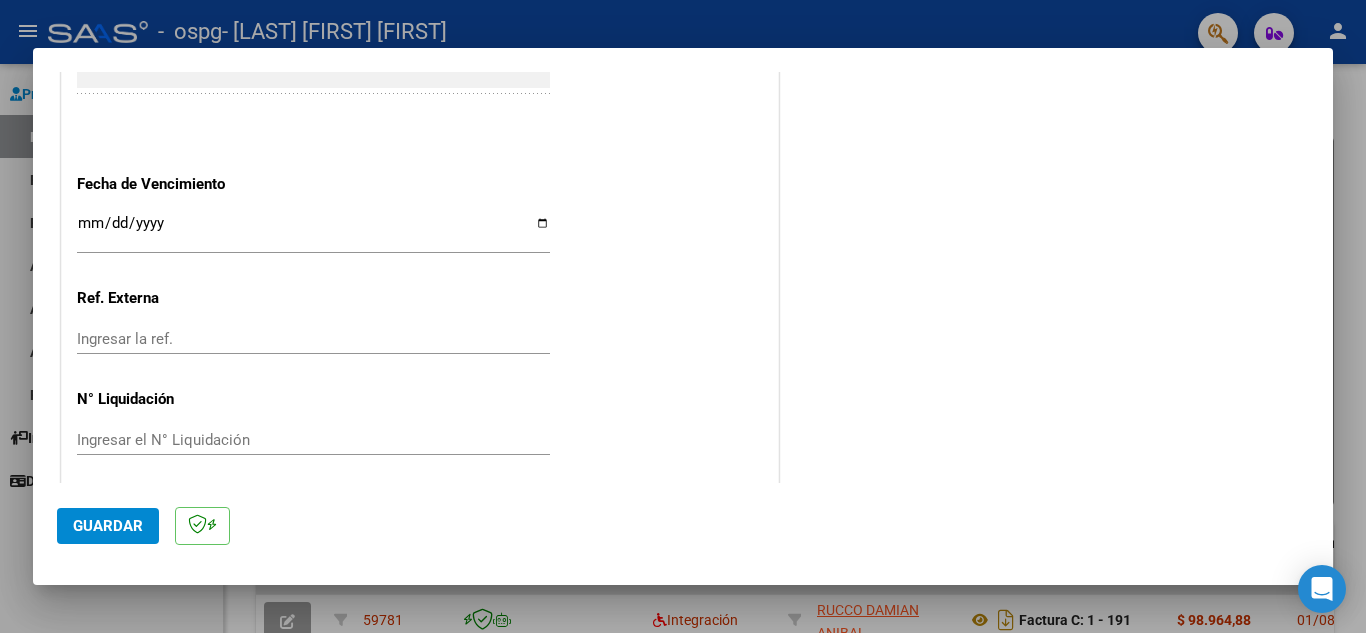 click on "Ingresar la fecha" at bounding box center [313, 231] 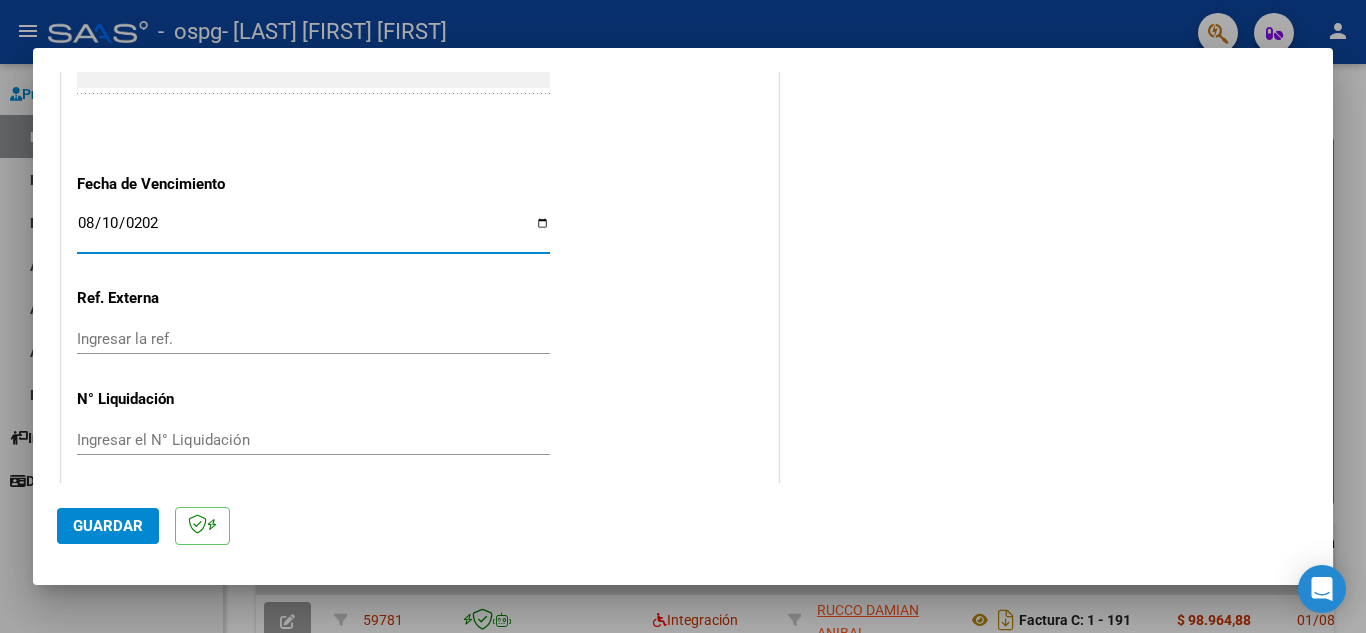 type on "2025-08-10" 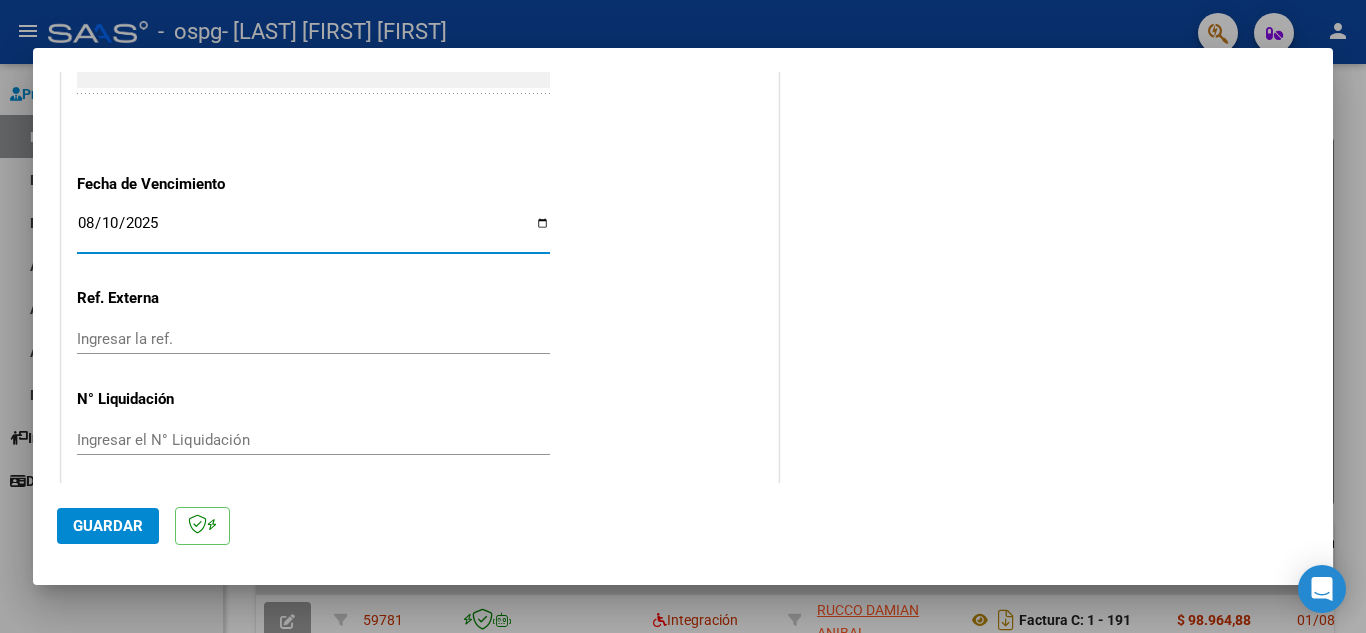 click on "COMENTARIOS Comentarios del Prestador / Gerenciador:" at bounding box center [1046, -356] 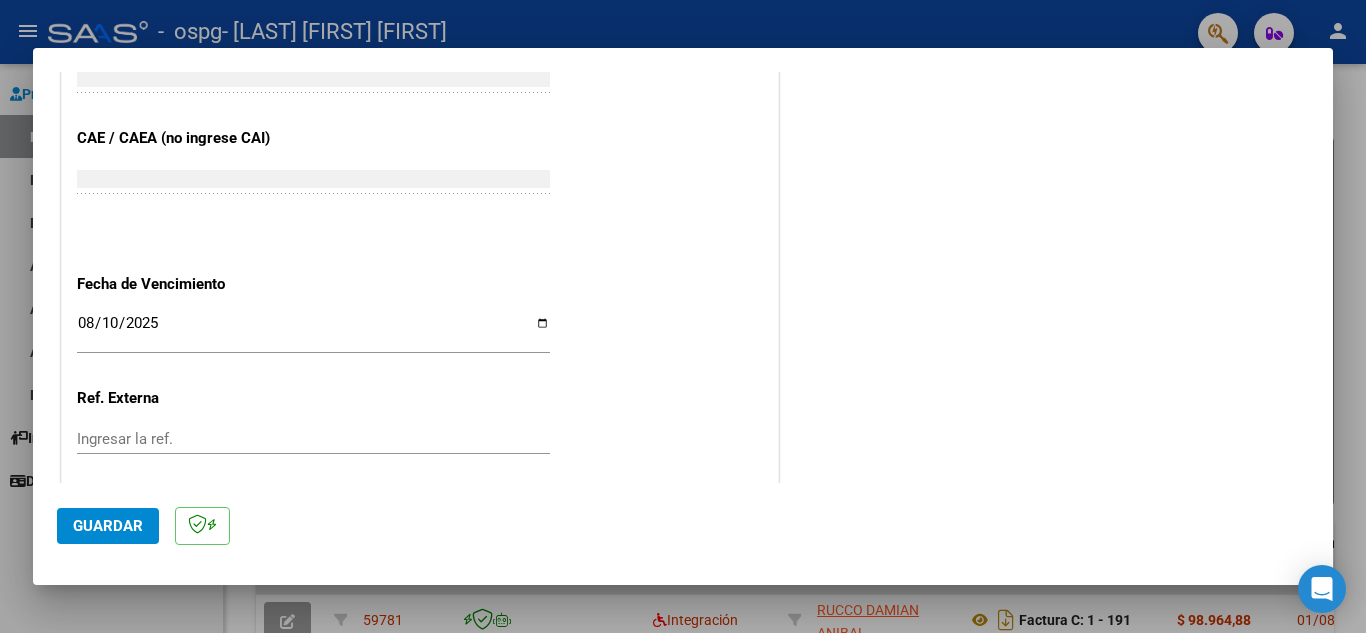 scroll, scrollTop: 1300, scrollLeft: 0, axis: vertical 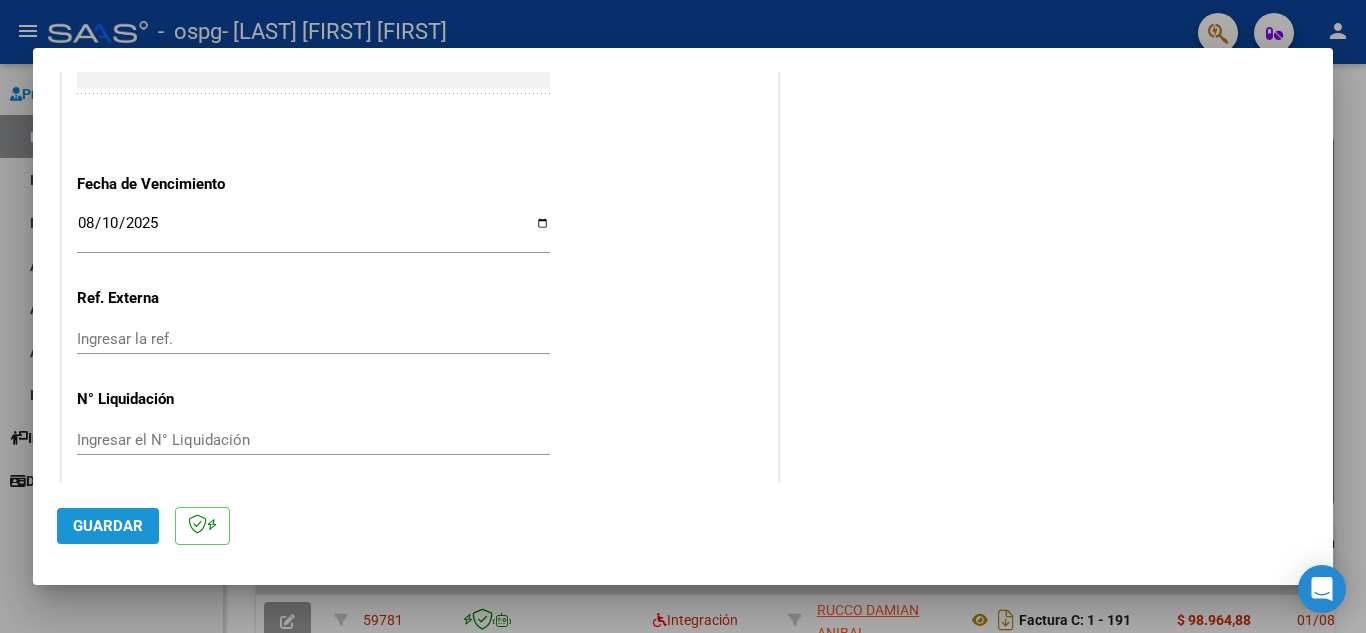 click on "Guardar" 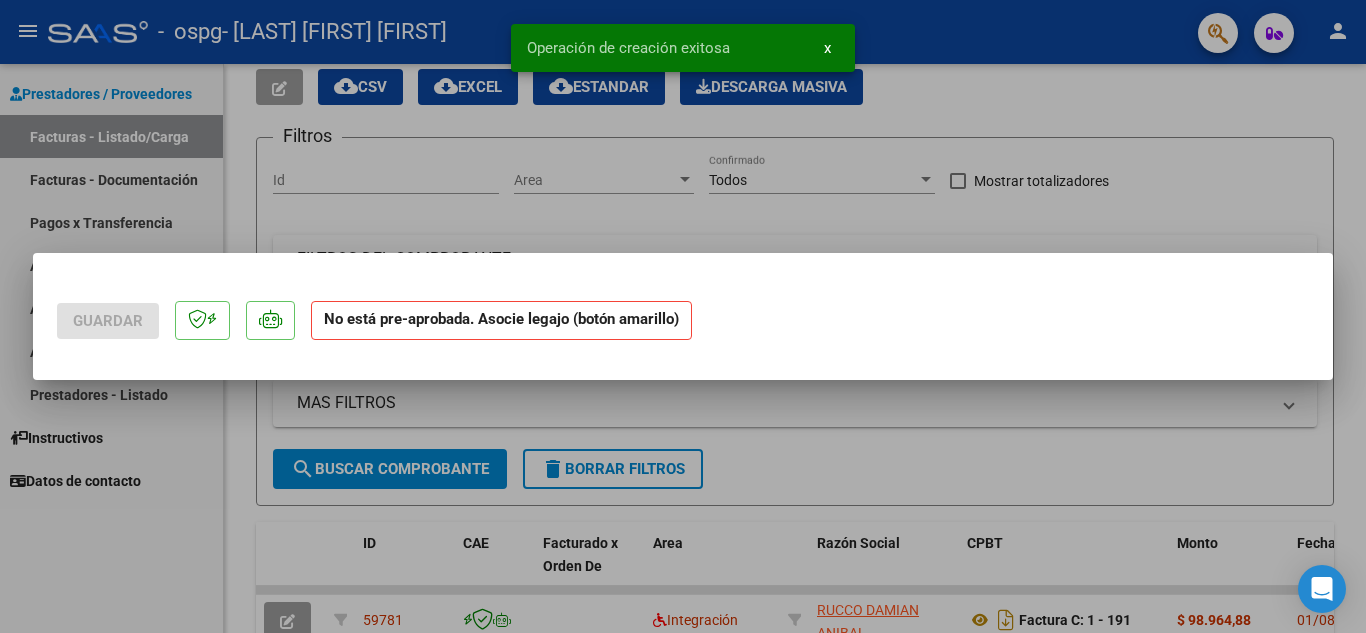 scroll, scrollTop: 0, scrollLeft: 0, axis: both 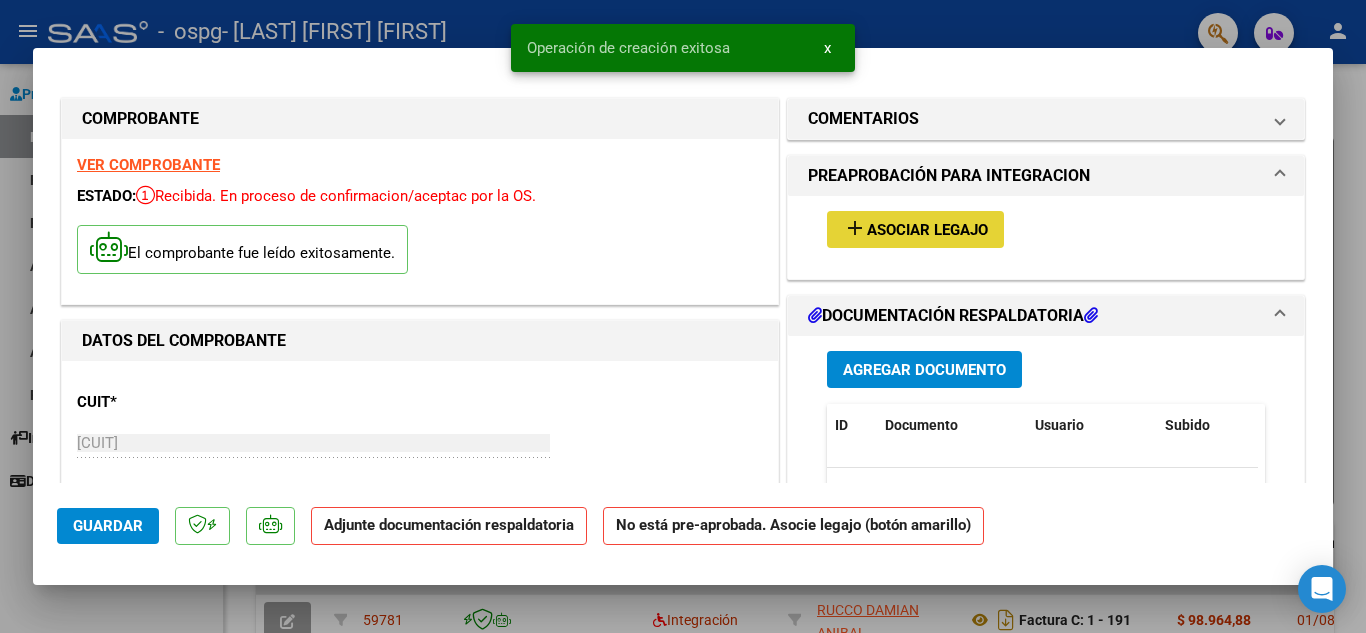 click on "add Asociar Legajo" at bounding box center (915, 229) 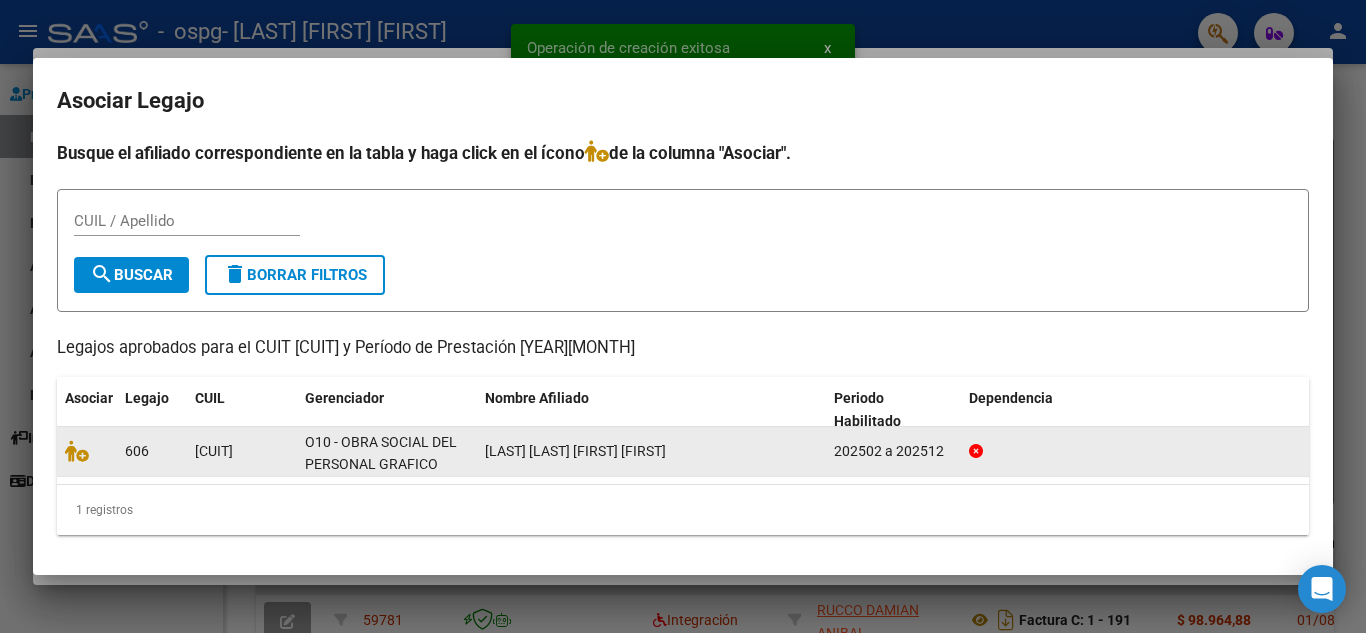 click 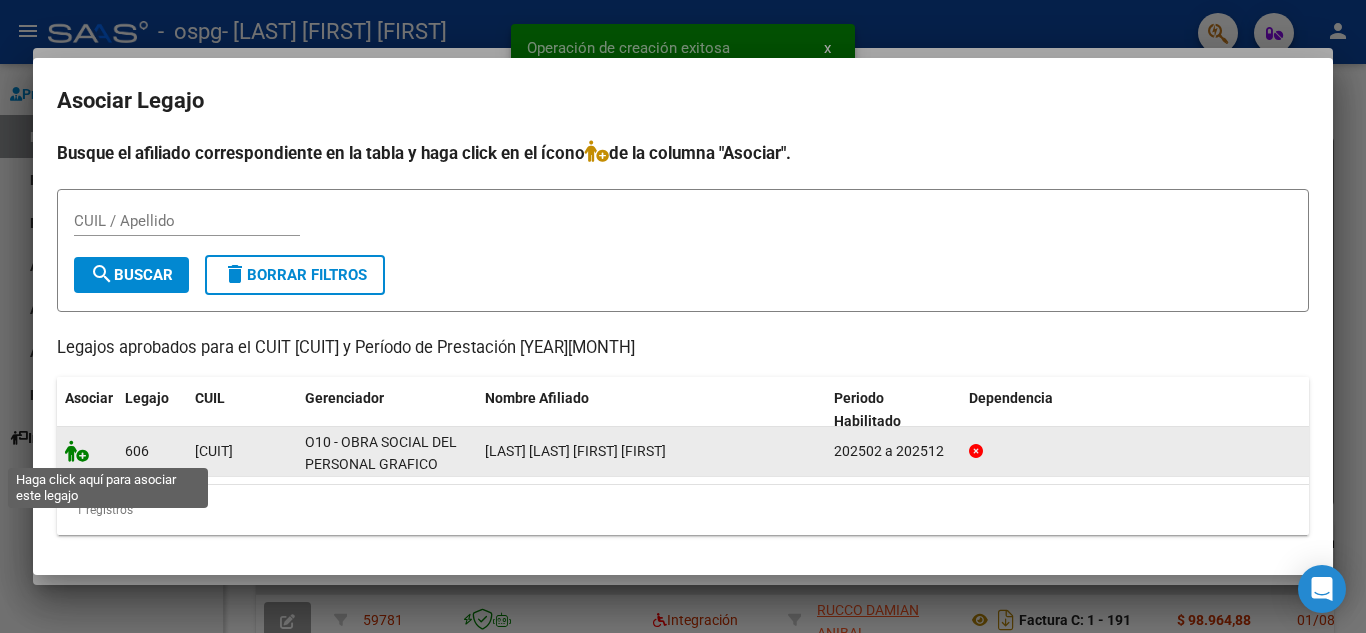 click 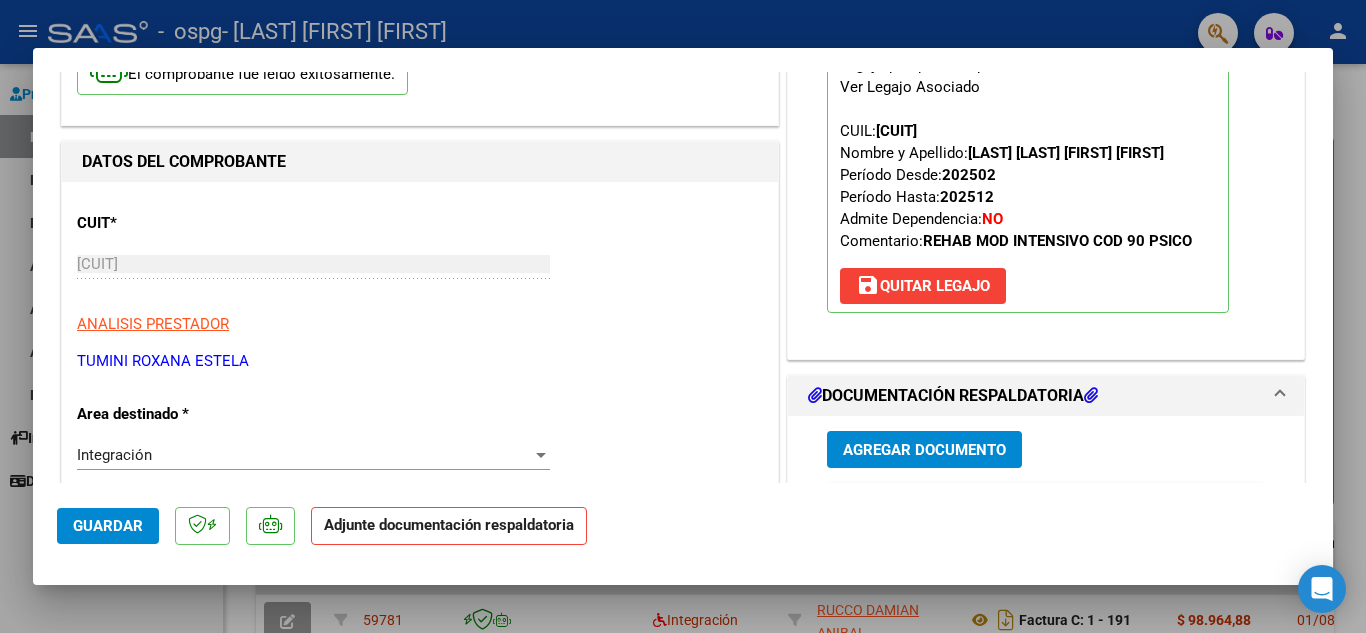 scroll, scrollTop: 300, scrollLeft: 0, axis: vertical 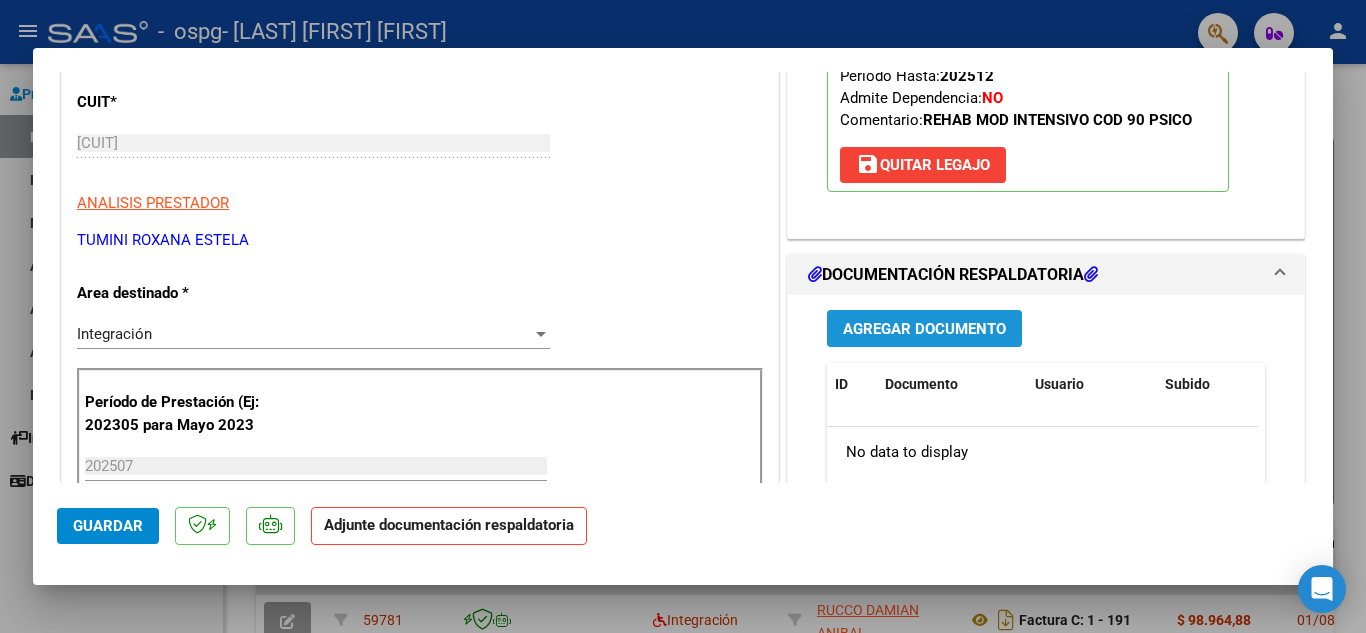click on "Agregar Documento" at bounding box center [924, 329] 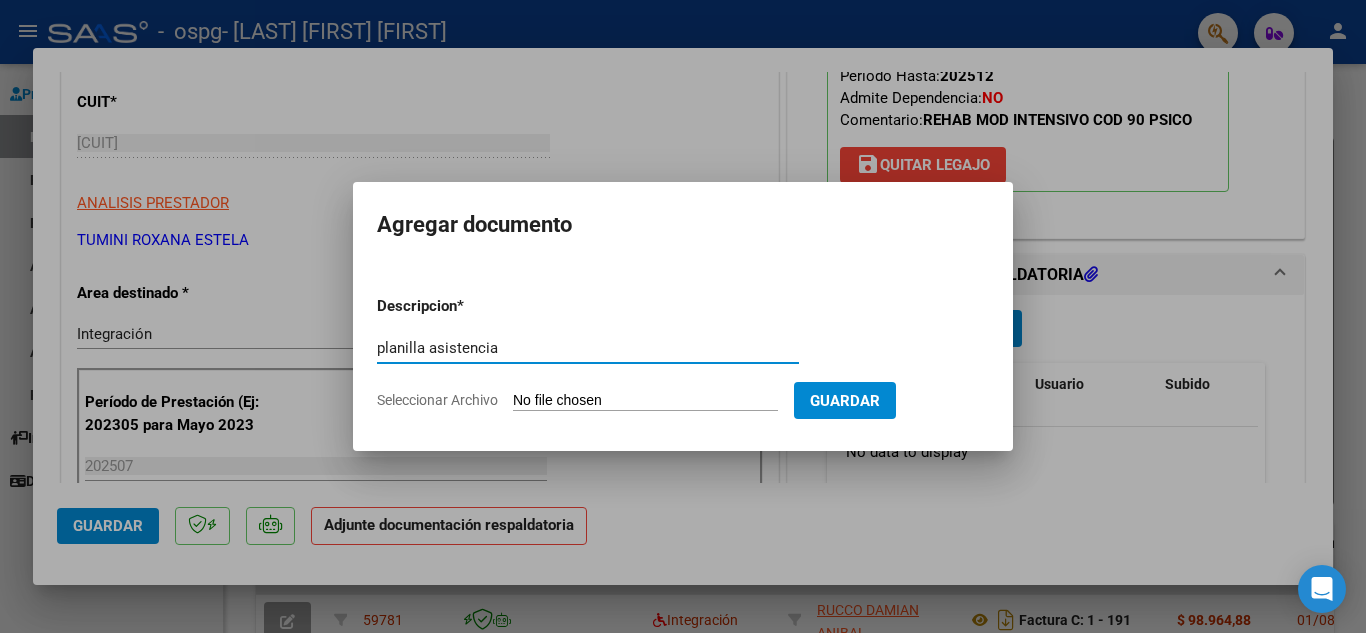 type on "planilla asistencia" 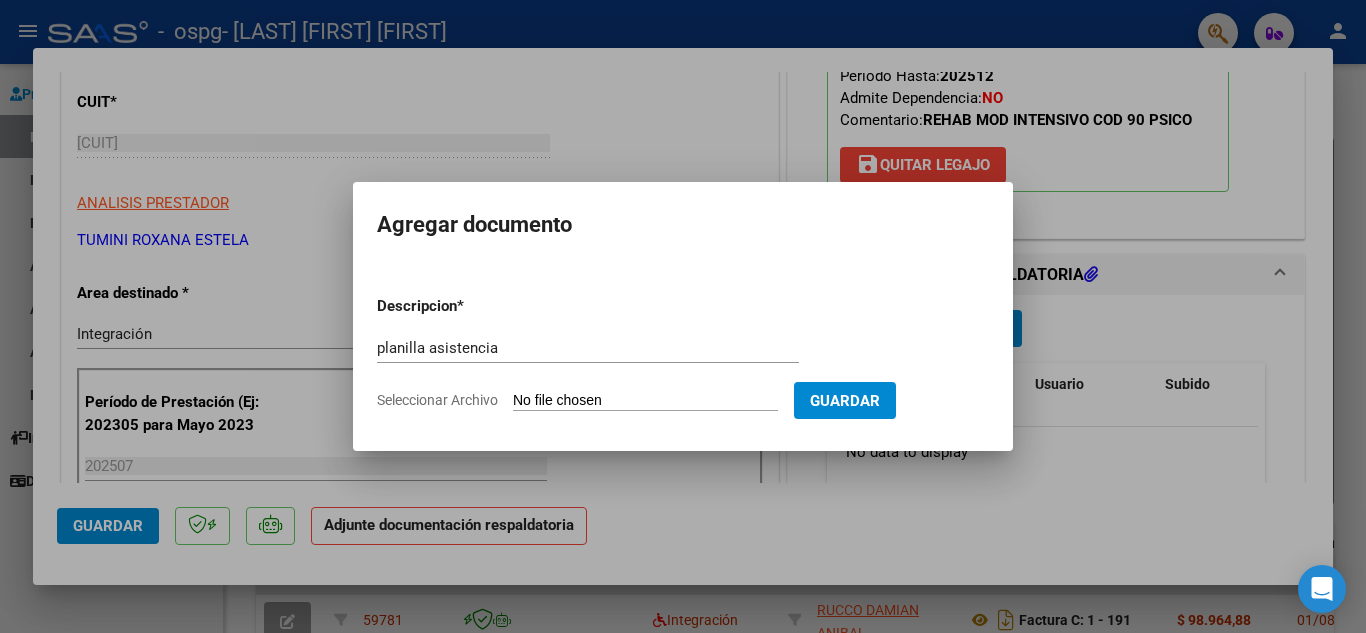 click on "Descripcion  *   planilla asistencia Escriba aquí una descripcion  Seleccionar Archivo Guardar" at bounding box center [683, 353] 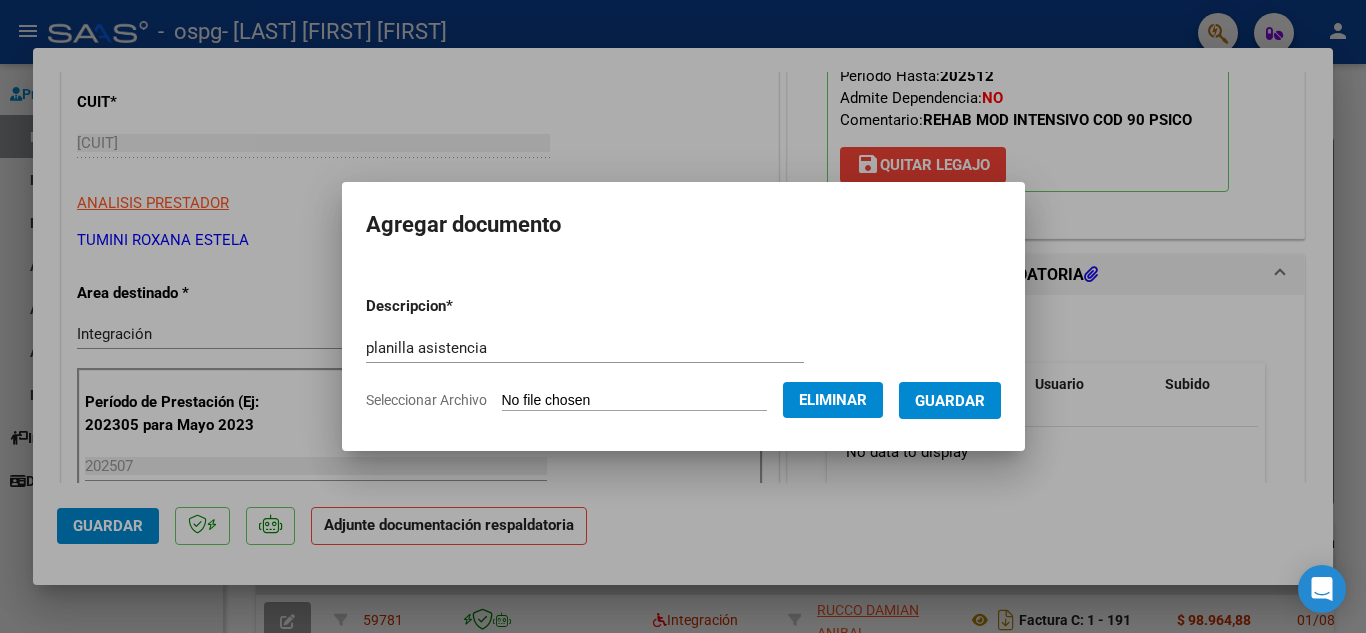 click on "Guardar" at bounding box center [950, 400] 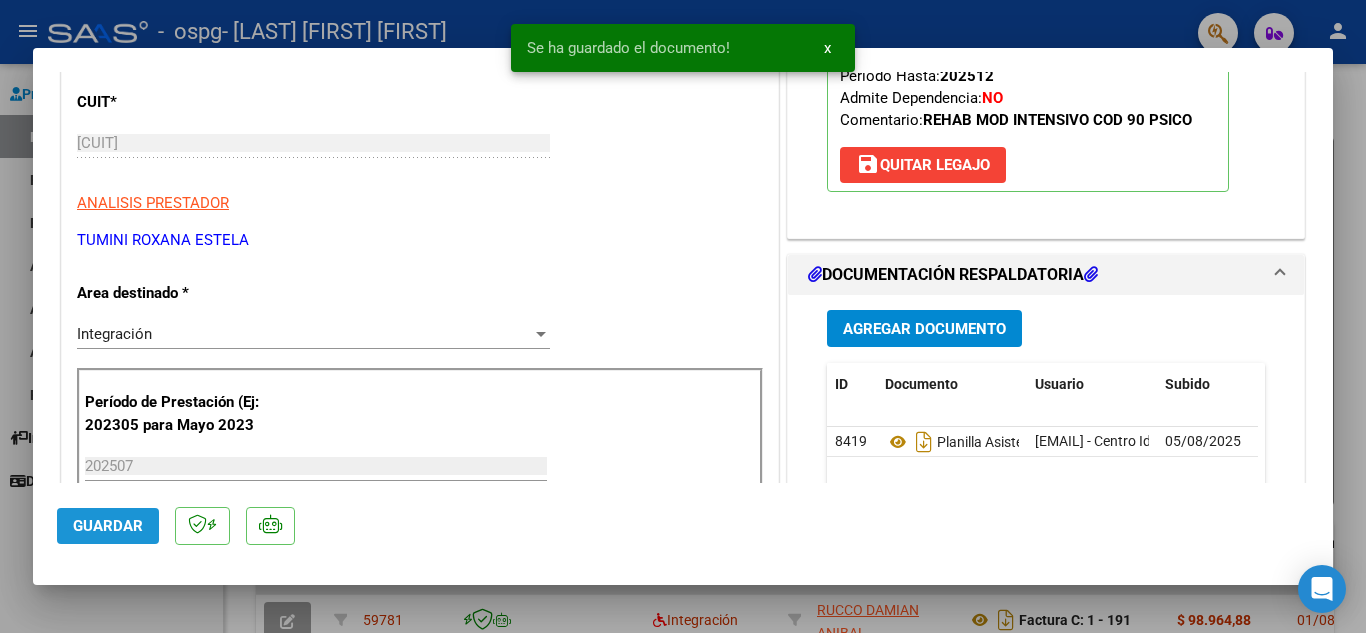 click on "Guardar" 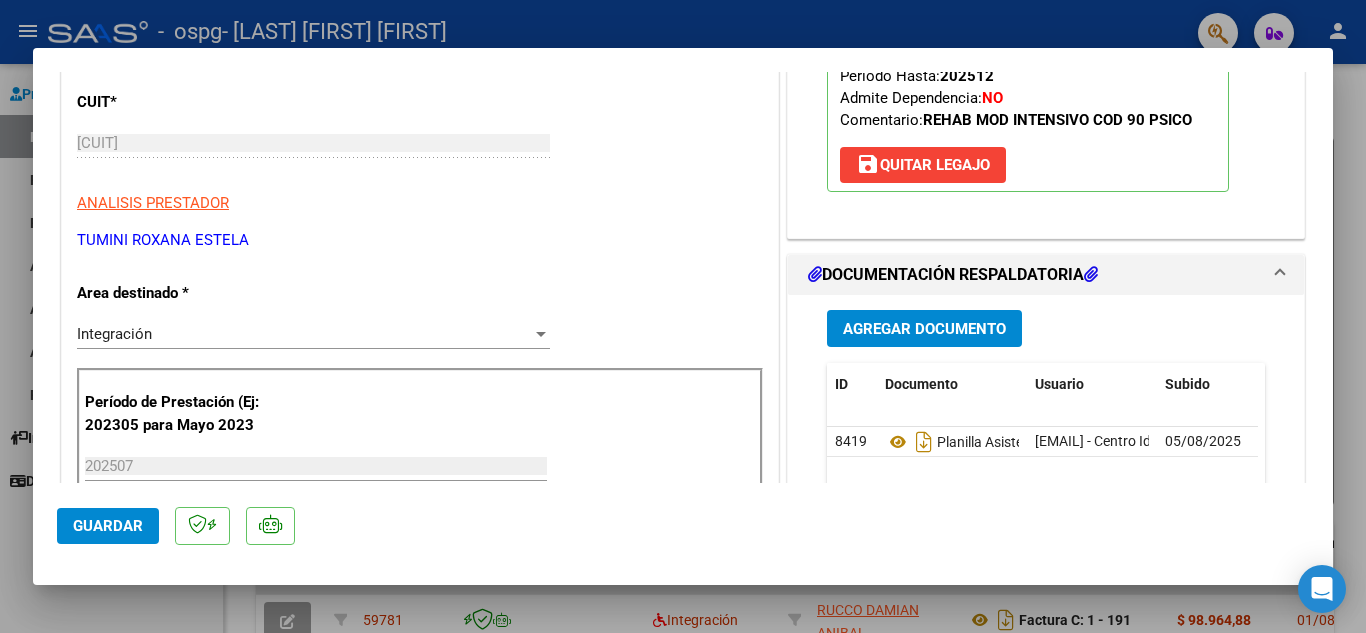 click at bounding box center (683, 316) 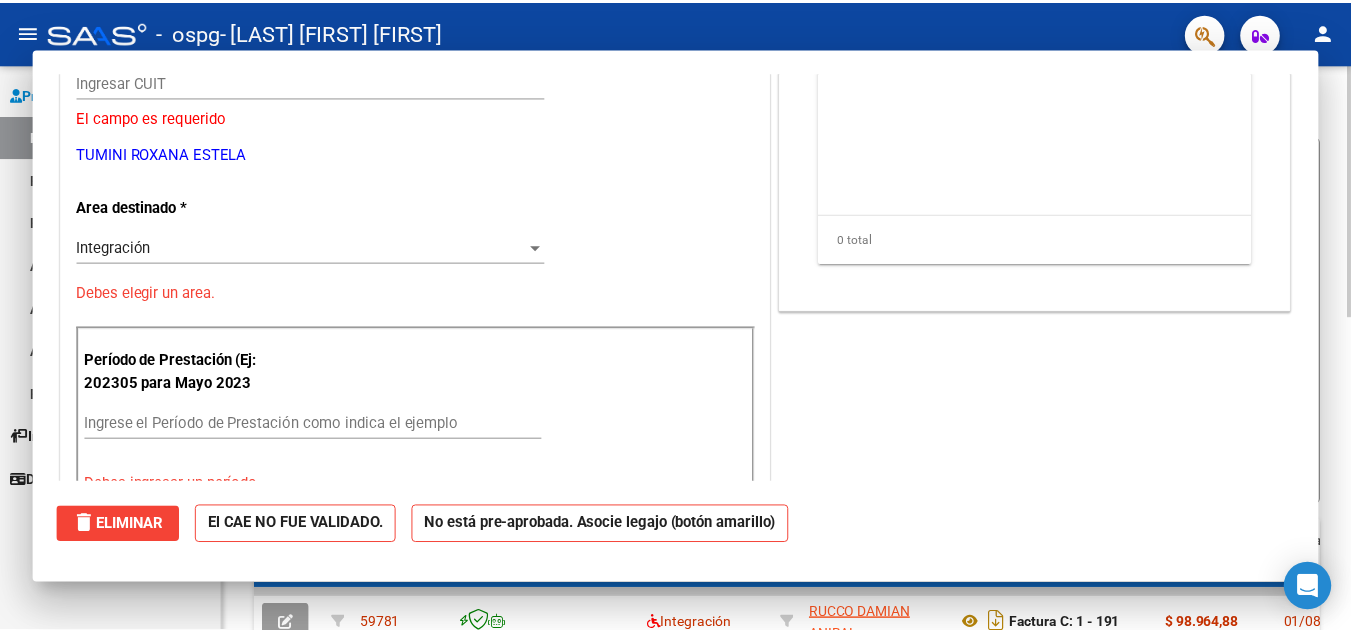 scroll, scrollTop: 0, scrollLeft: 0, axis: both 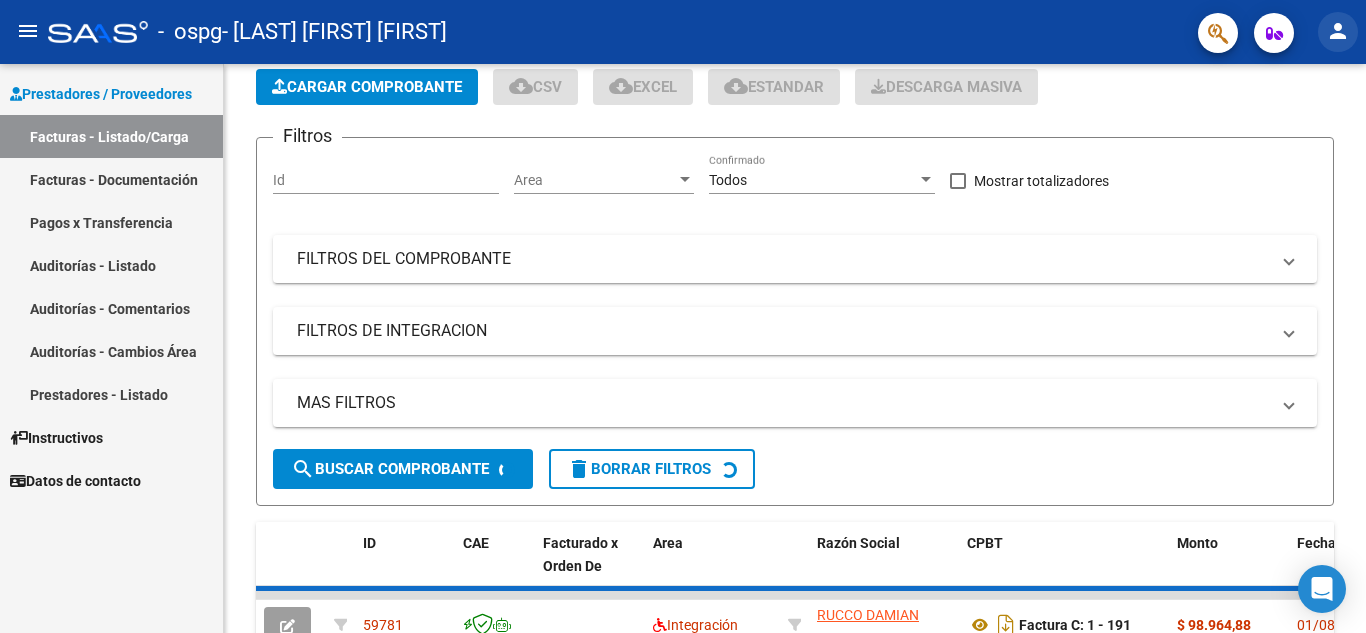 click on "person" 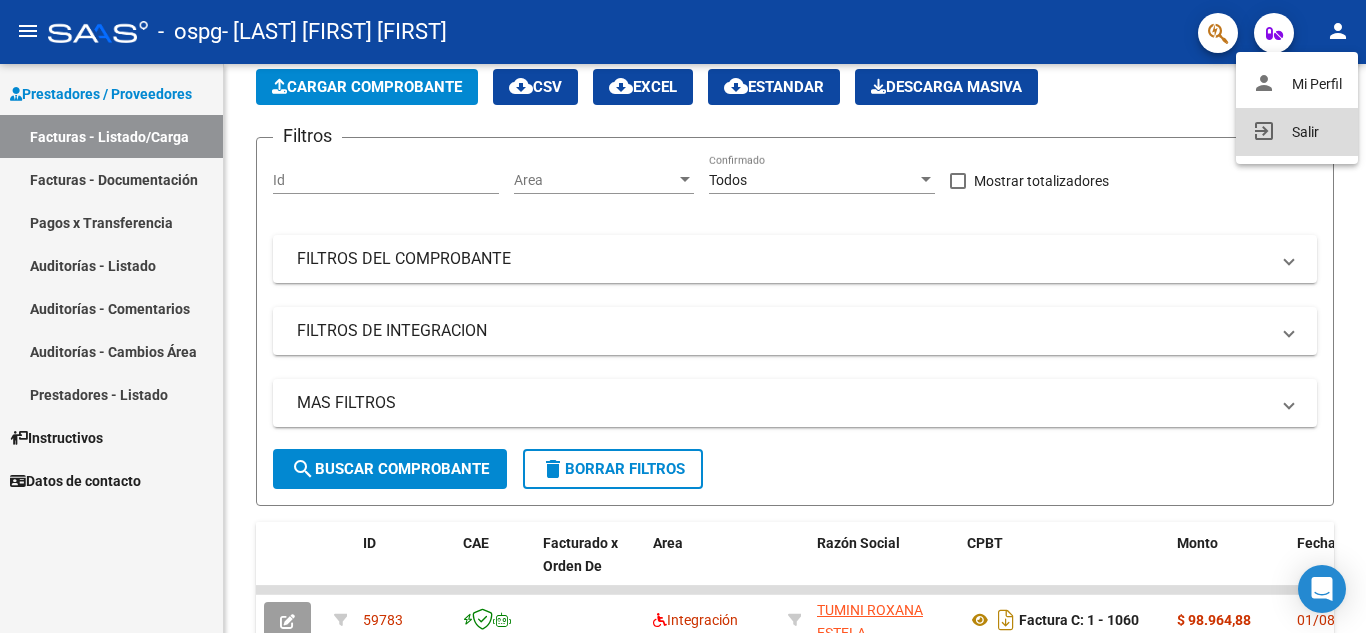 click on "exit_to_app  Salir" at bounding box center (1297, 132) 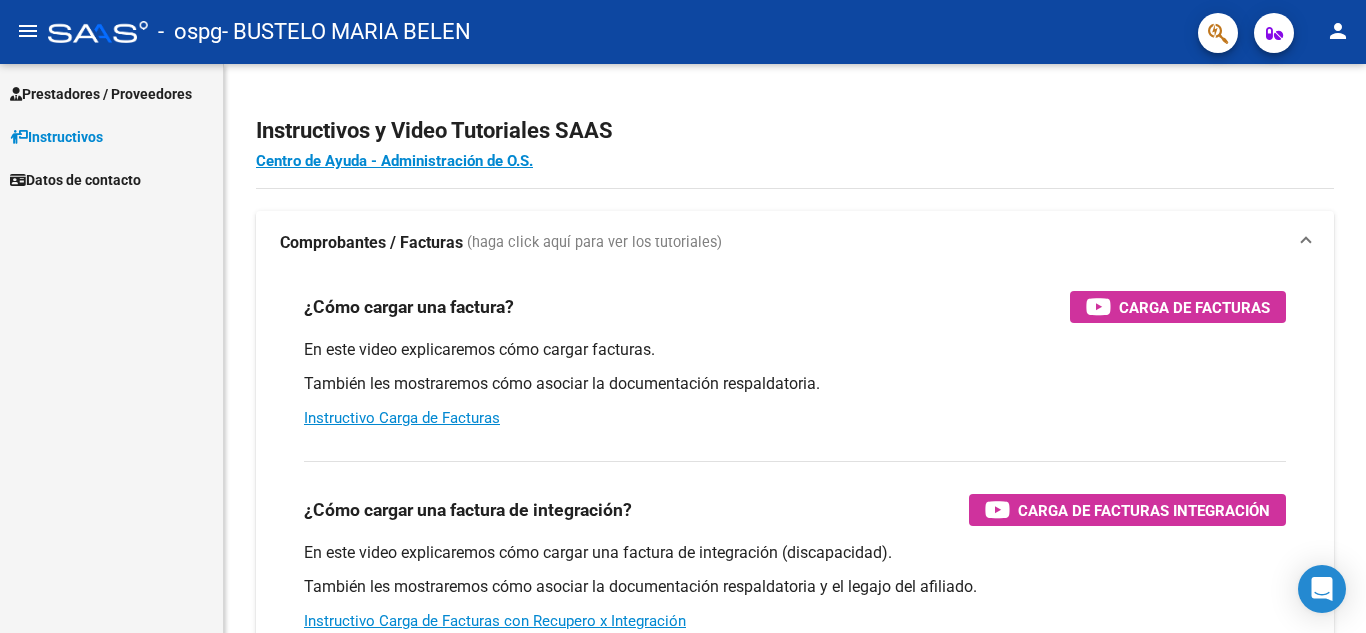 scroll, scrollTop: 0, scrollLeft: 0, axis: both 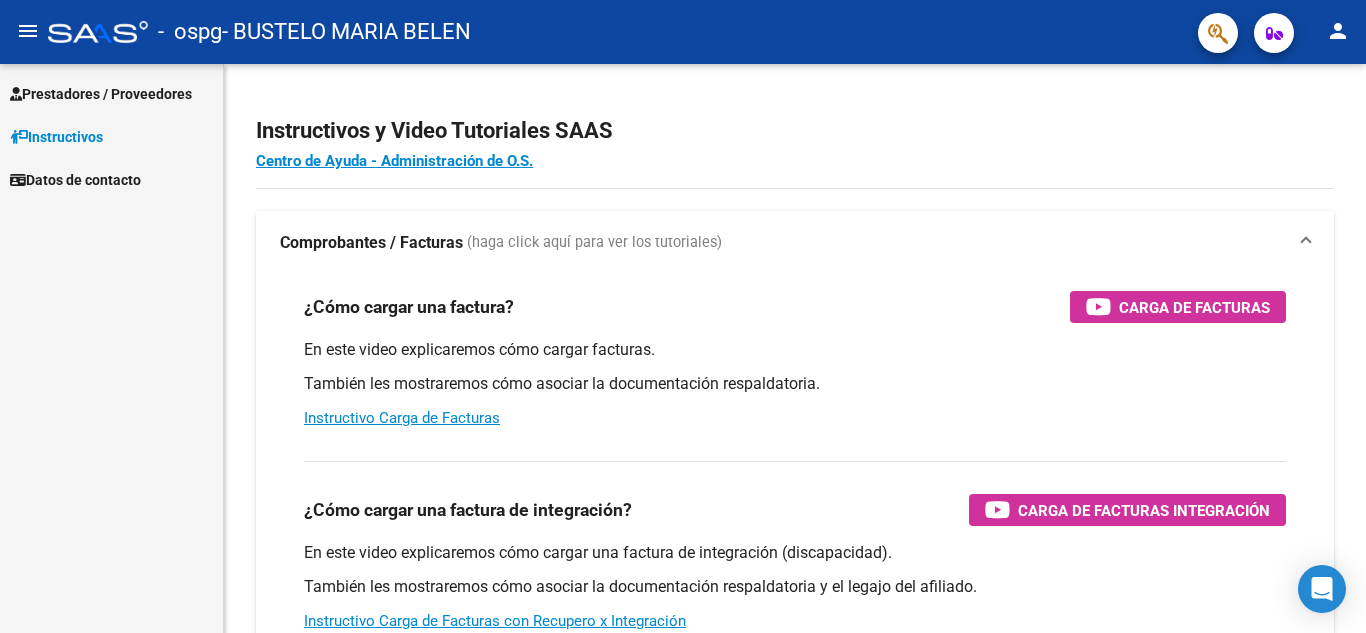 click on "Prestadores / Proveedores" at bounding box center (111, 93) 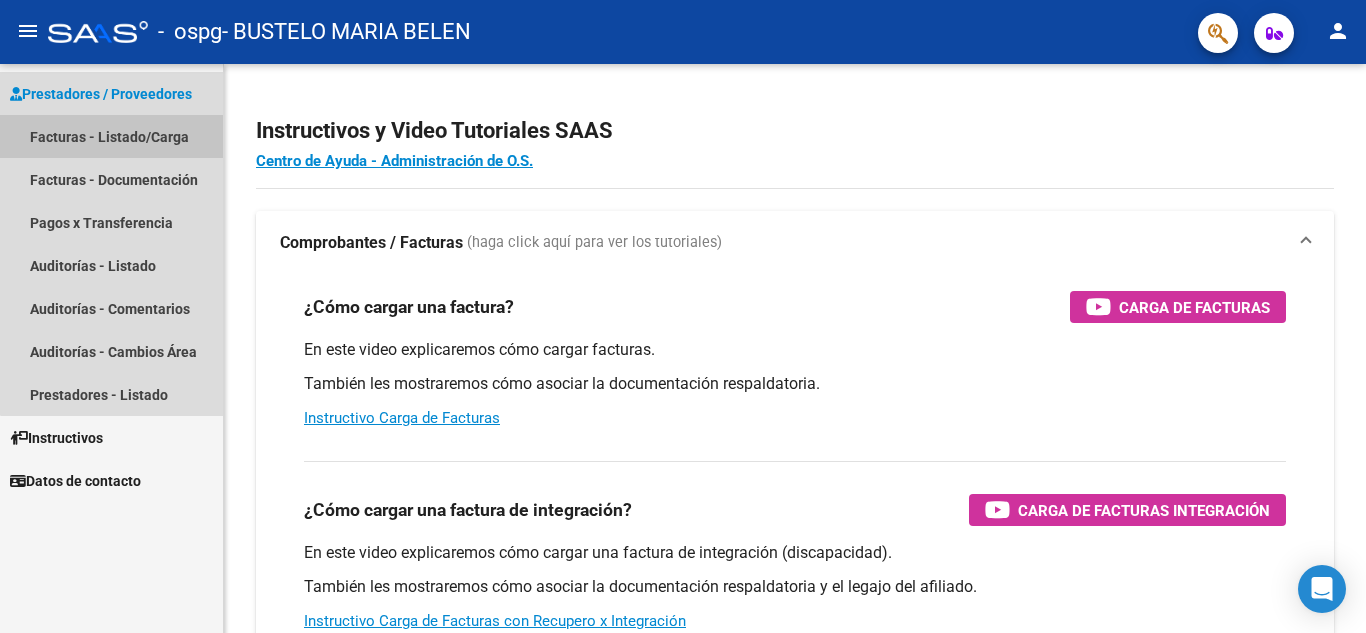 click on "Facturas - Listado/Carga" at bounding box center (111, 136) 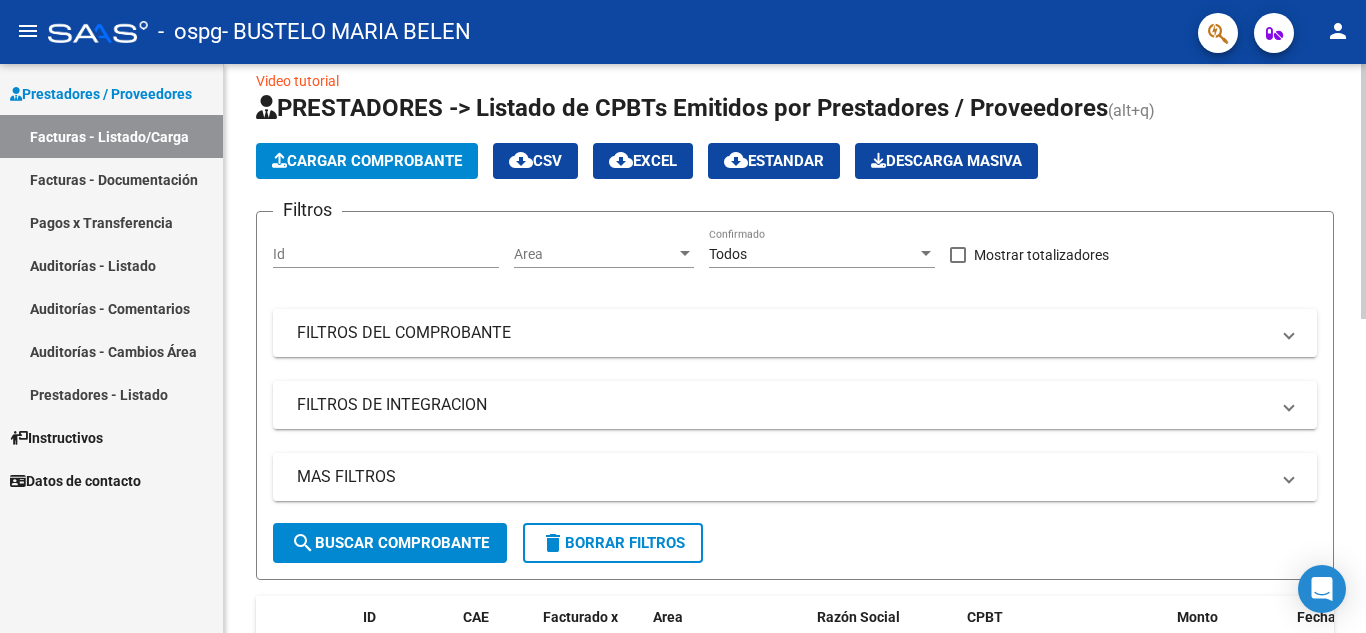 scroll, scrollTop: 0, scrollLeft: 0, axis: both 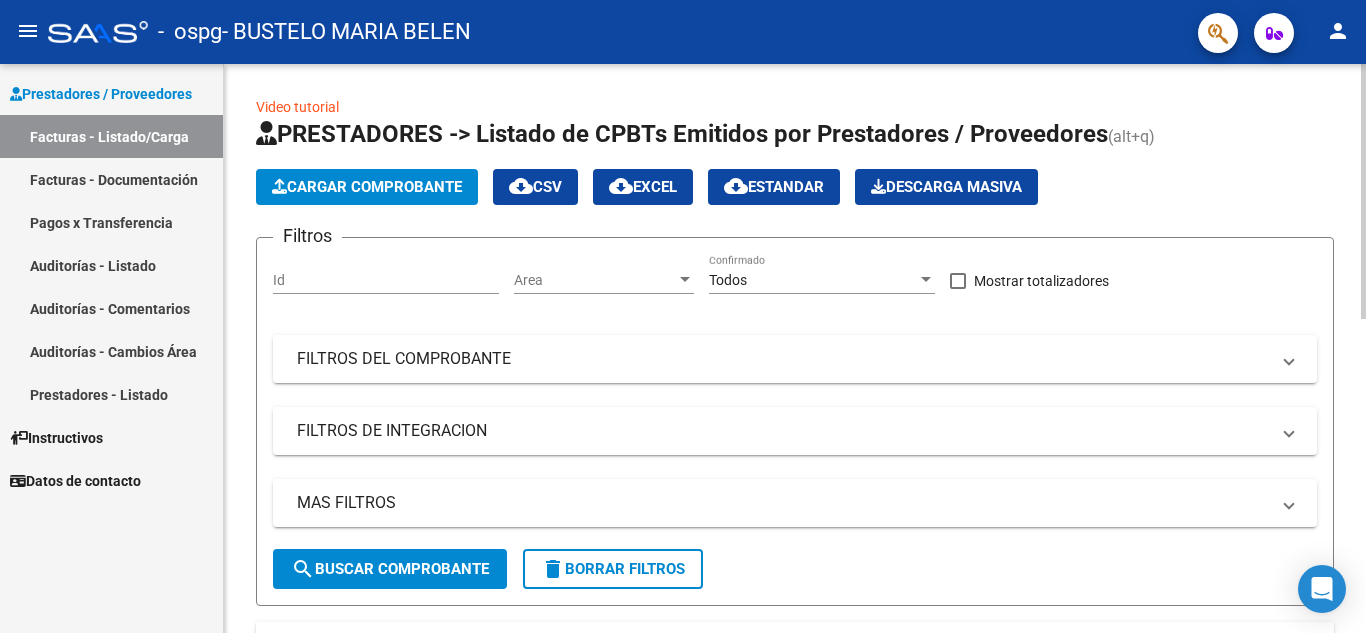 click on "Cargar Comprobante" 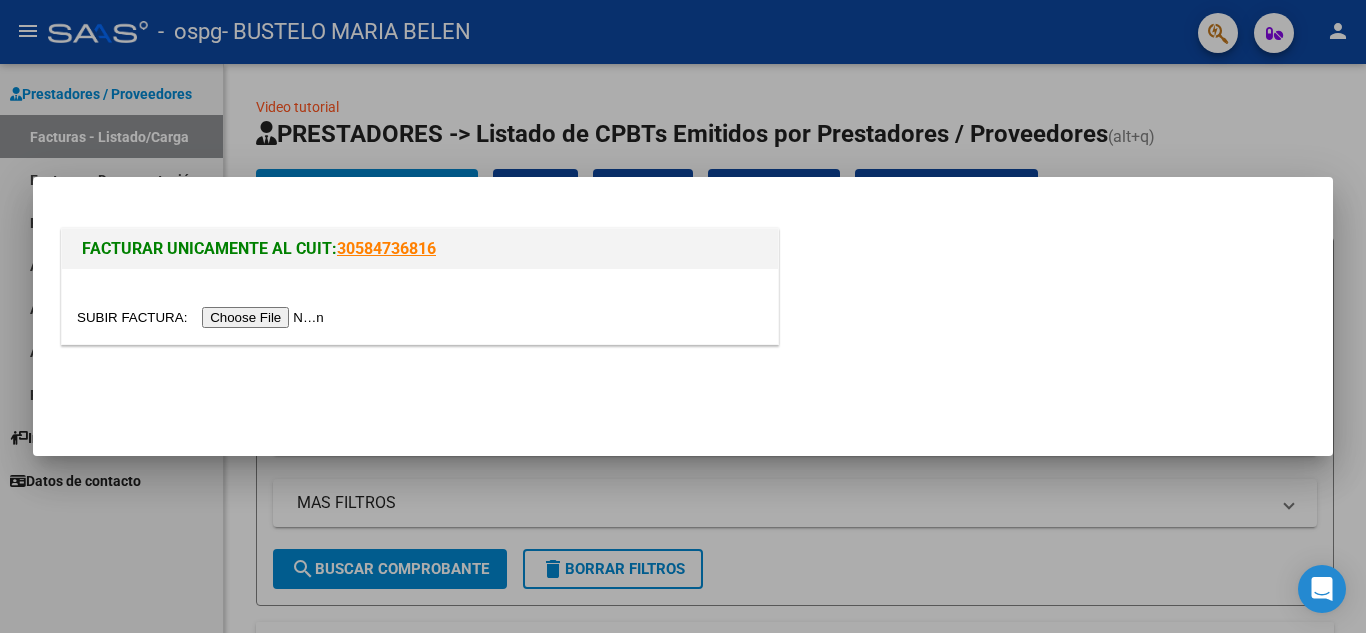 click at bounding box center (420, 306) 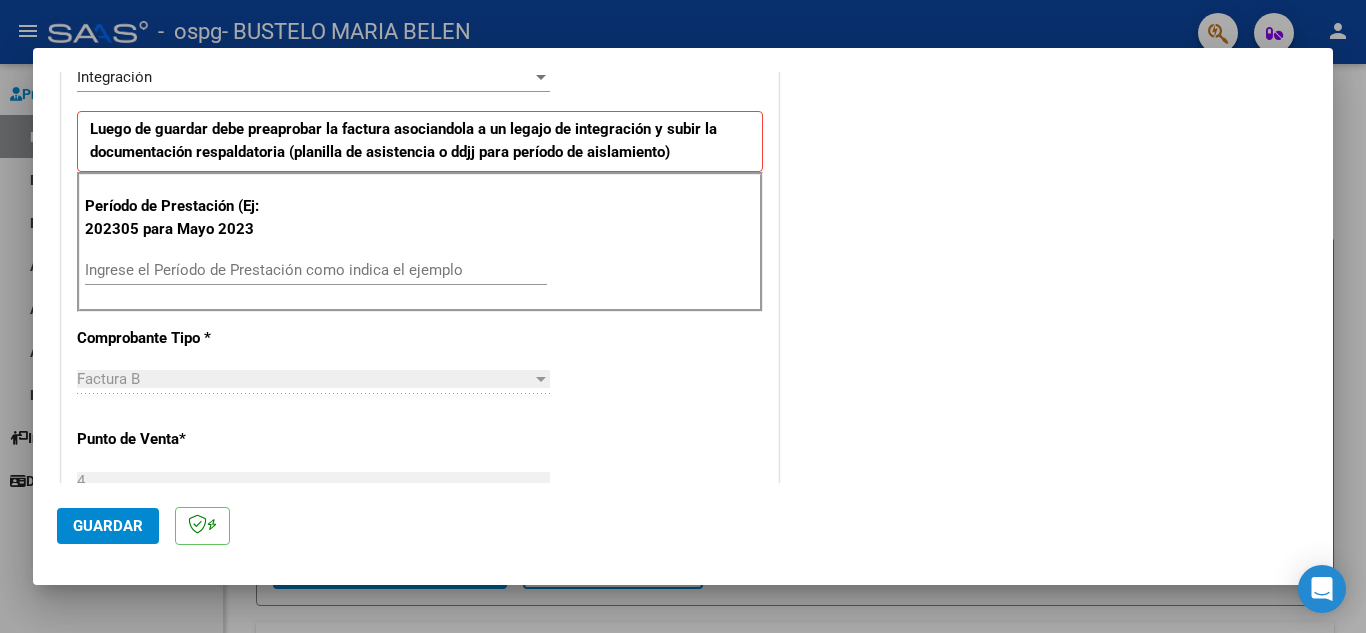 scroll, scrollTop: 500, scrollLeft: 0, axis: vertical 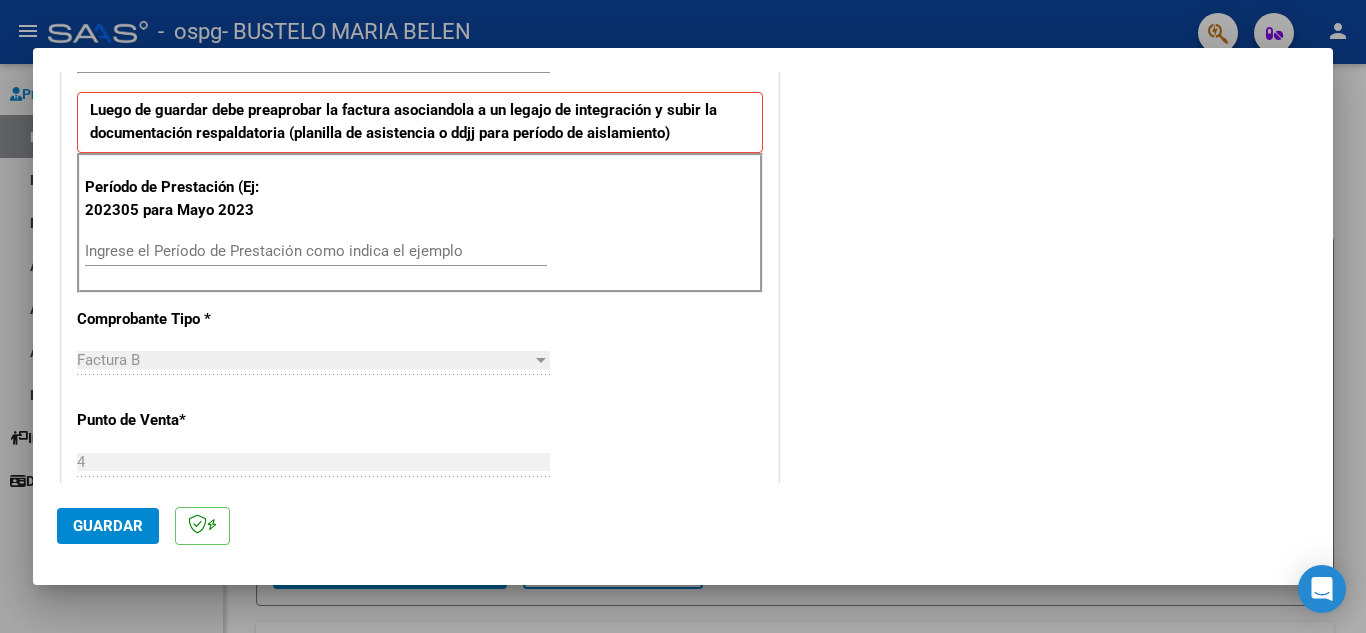 click on "Ingrese el Período de Prestación como indica el ejemplo" at bounding box center (316, 251) 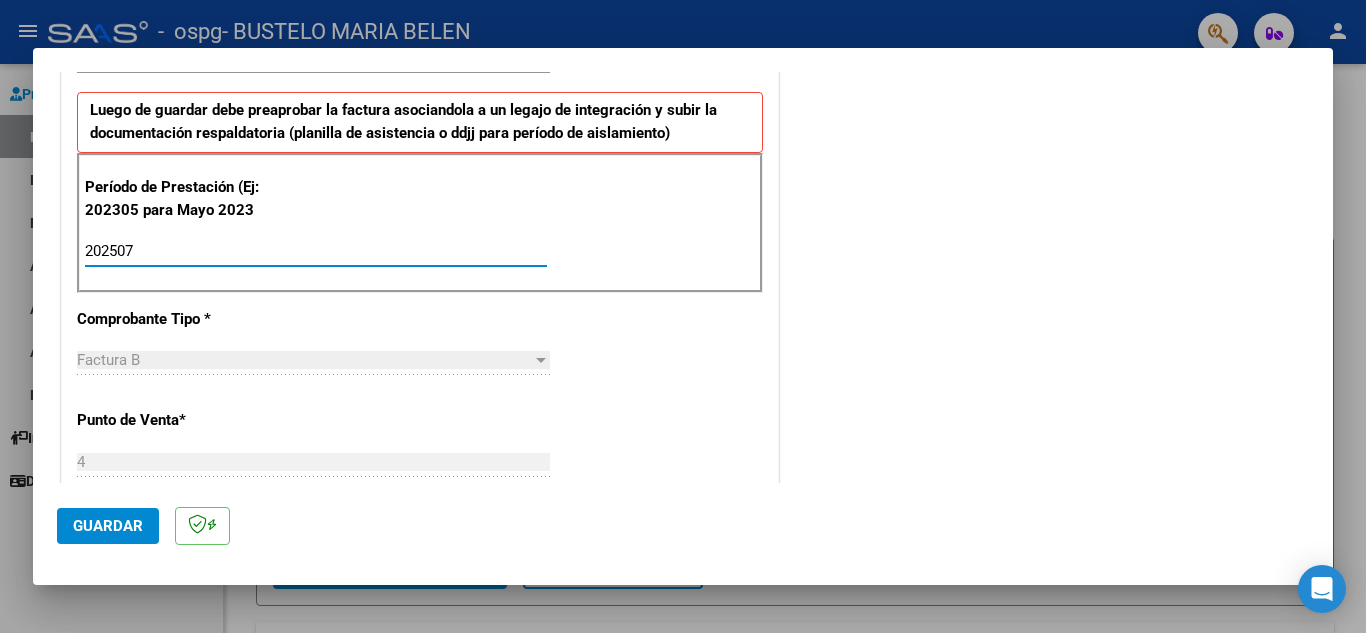 type on "202507" 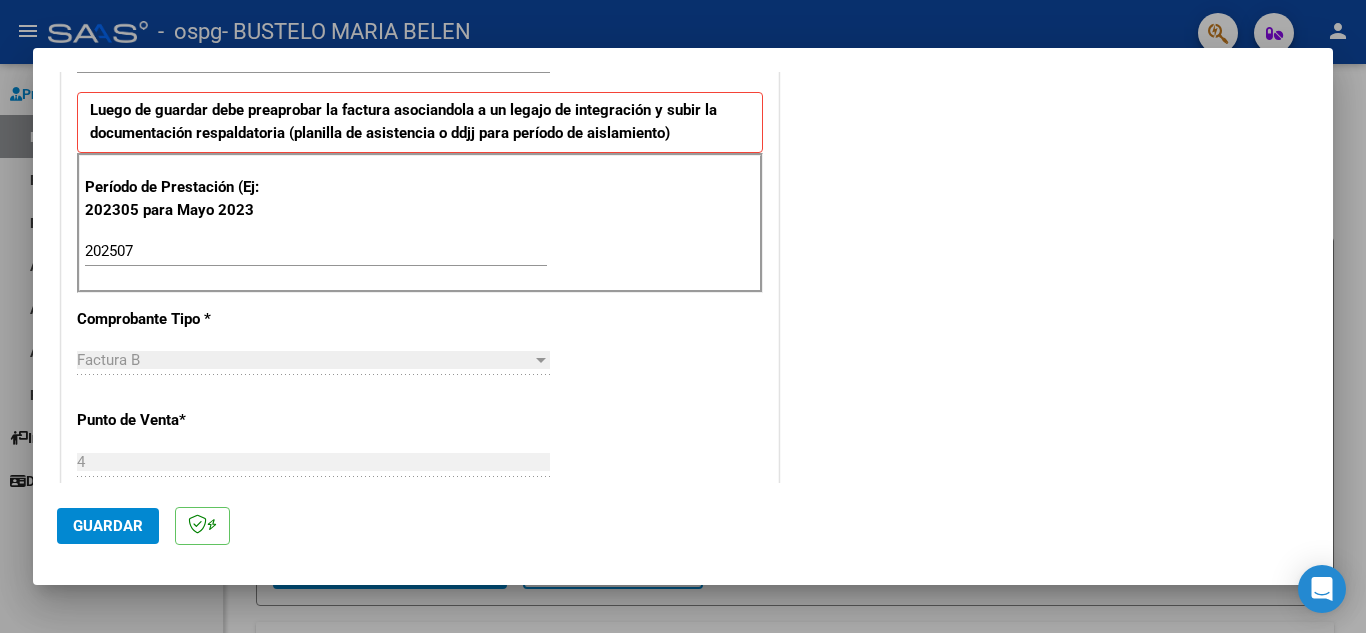 drag, startPoint x: 791, startPoint y: 347, endPoint x: 744, endPoint y: 348, distance: 47.010635 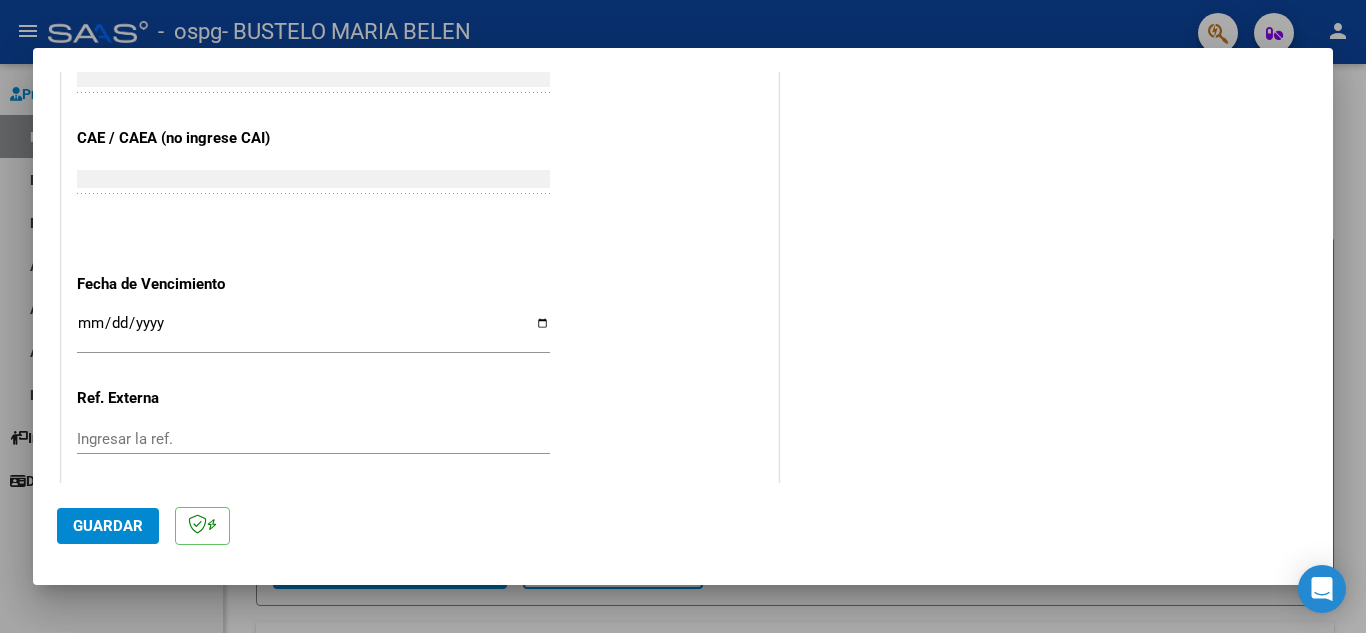 scroll, scrollTop: 1311, scrollLeft: 0, axis: vertical 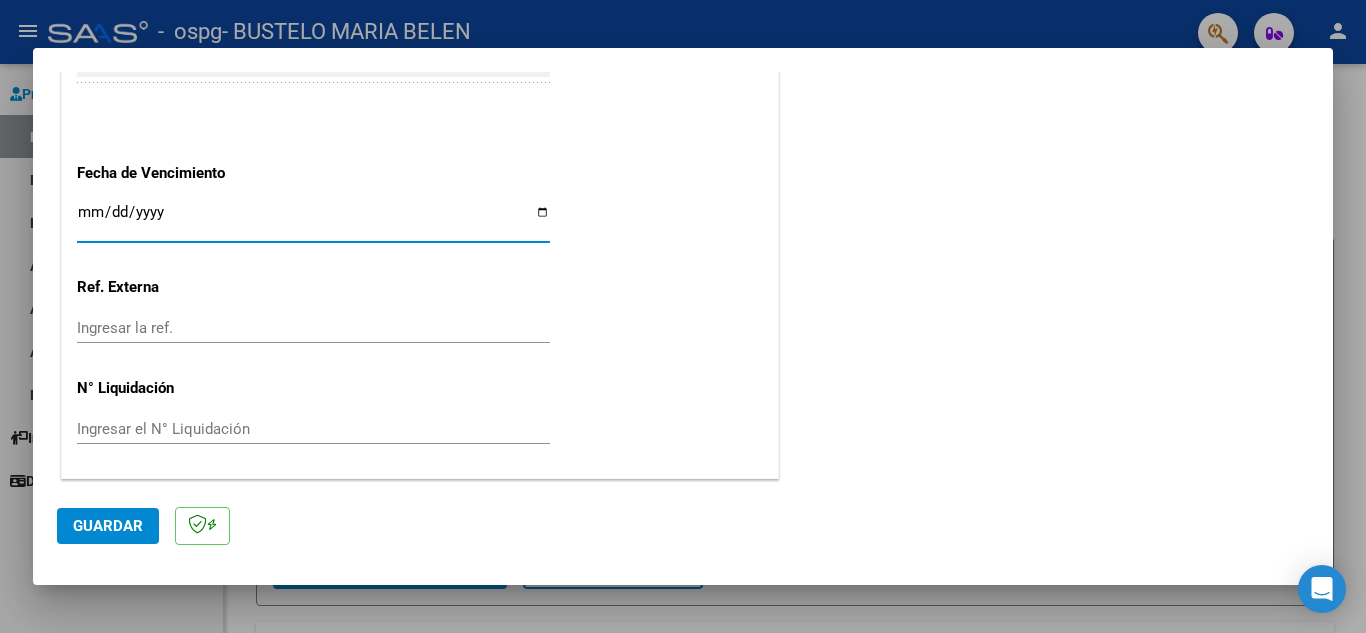 click on "Ingresar la fecha" at bounding box center [313, 220] 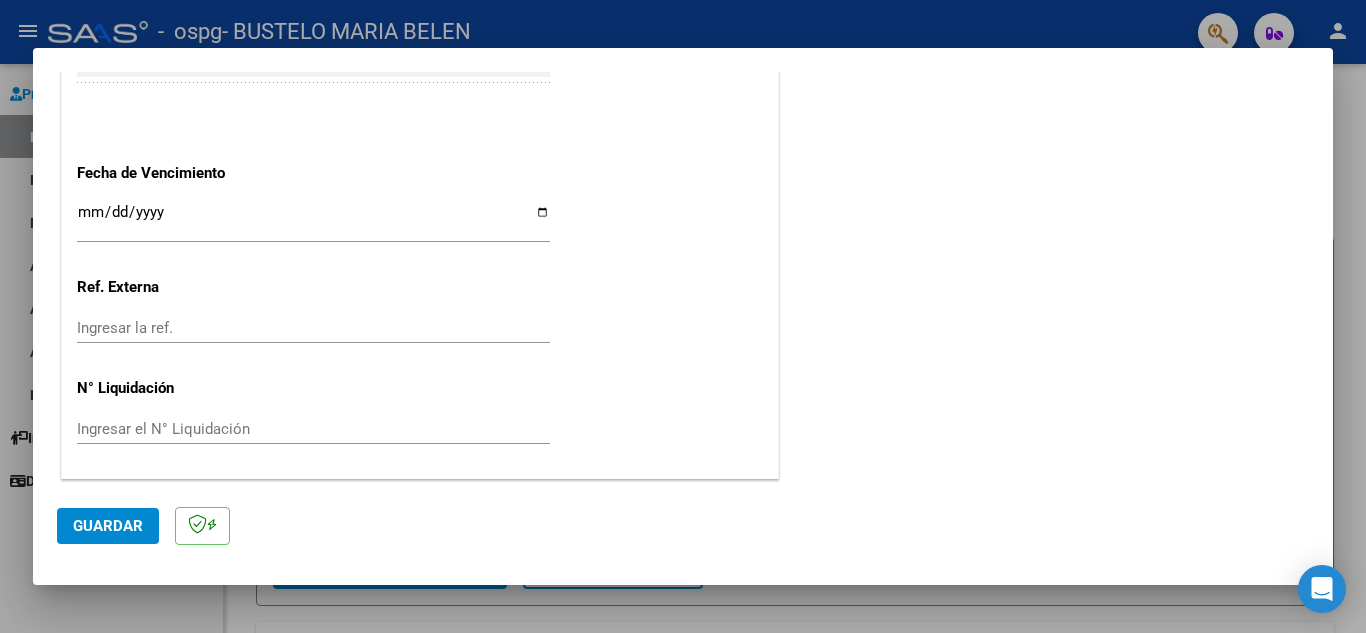 scroll, scrollTop: 1211, scrollLeft: 0, axis: vertical 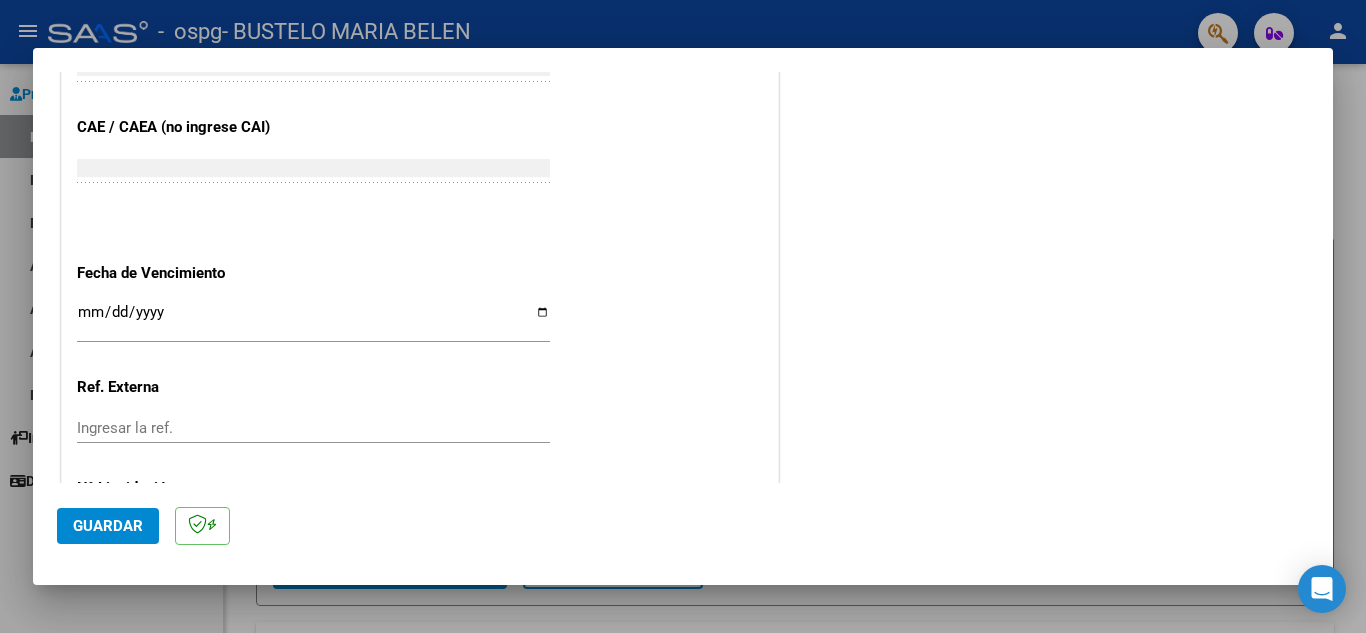 click on "CUIT  *   27-38684339-8 Ingresar CUIT  ANALISIS PRESTADOR  Area destinado * Integración Seleccionar Area Luego de guardar debe preaprobar la factura asociandola a un legajo de integración y subir la documentación respaldatoria (planilla de asistencia o ddjj para período de aislamiento)  Período de Prestación (Ej: 202305 para Mayo 2023    202507 Ingrese el Período de Prestación como indica el ejemplo   Comprobante Tipo * Factura B Seleccionar Tipo Punto de Venta  *   4 Ingresar el Nro.  Número  *   983 Ingresar el Nro.  Monto  *   $ 475.830,36 Ingresar el monto  Fecha del Cpbt.  *   2025-08-01 Ingresar la fecha  CAE / CAEA (no ingrese CAI)    75318623974516 Ingresar el CAE o CAEA (no ingrese CAI)  Fecha de Vencimiento    Ingresar la fecha  Ref. Externa    Ingresar la ref.  N° Liquidación    Ingresar el N° Liquidación" at bounding box center (420, -156) 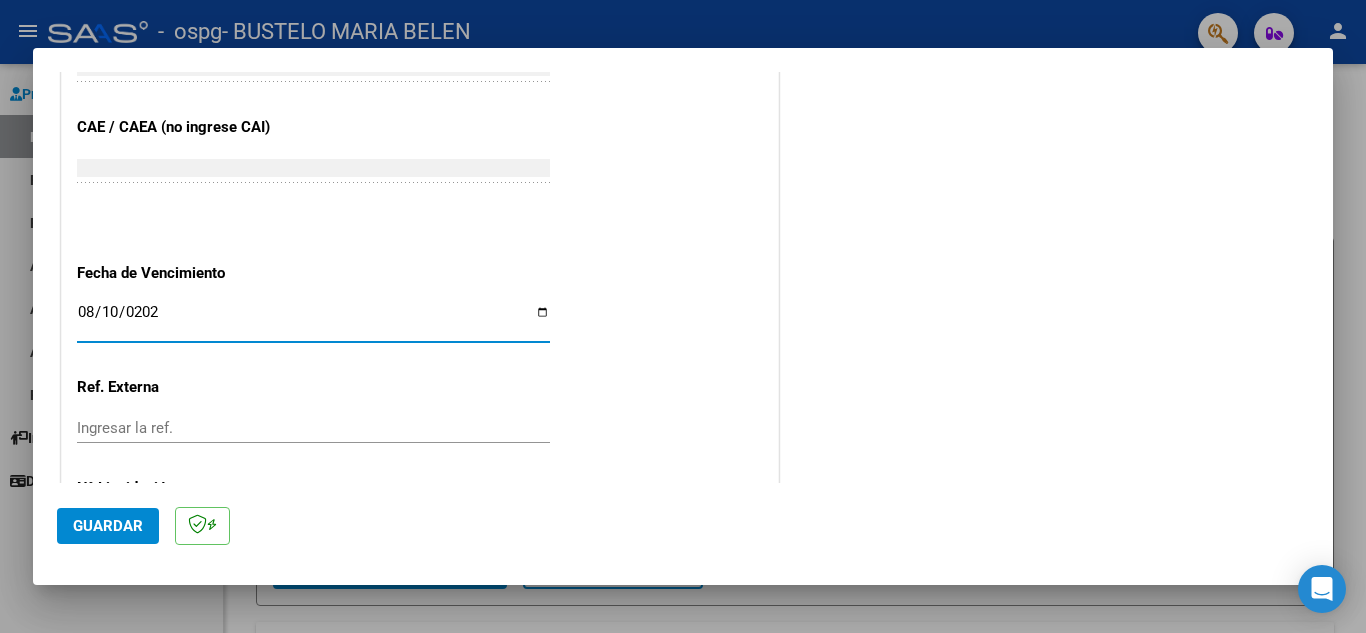 type on "2025-08-10" 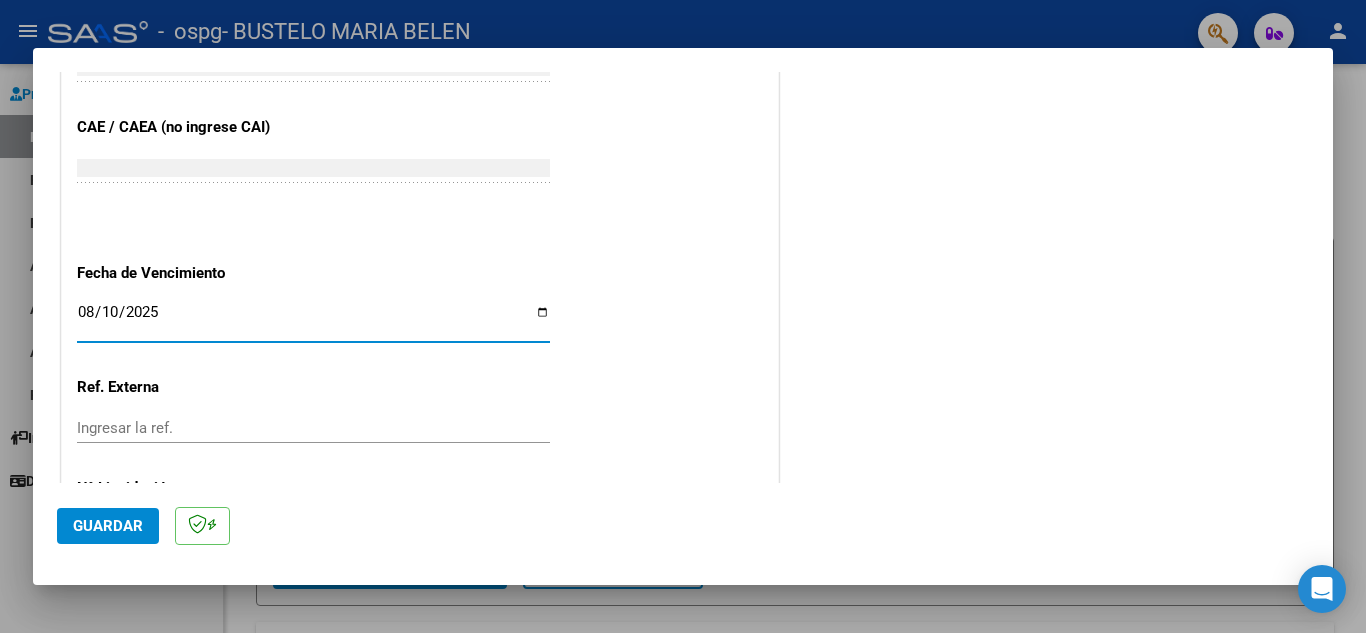 click on "COMENTARIOS Comentarios del Prestador / Gerenciador:" at bounding box center (1046, -267) 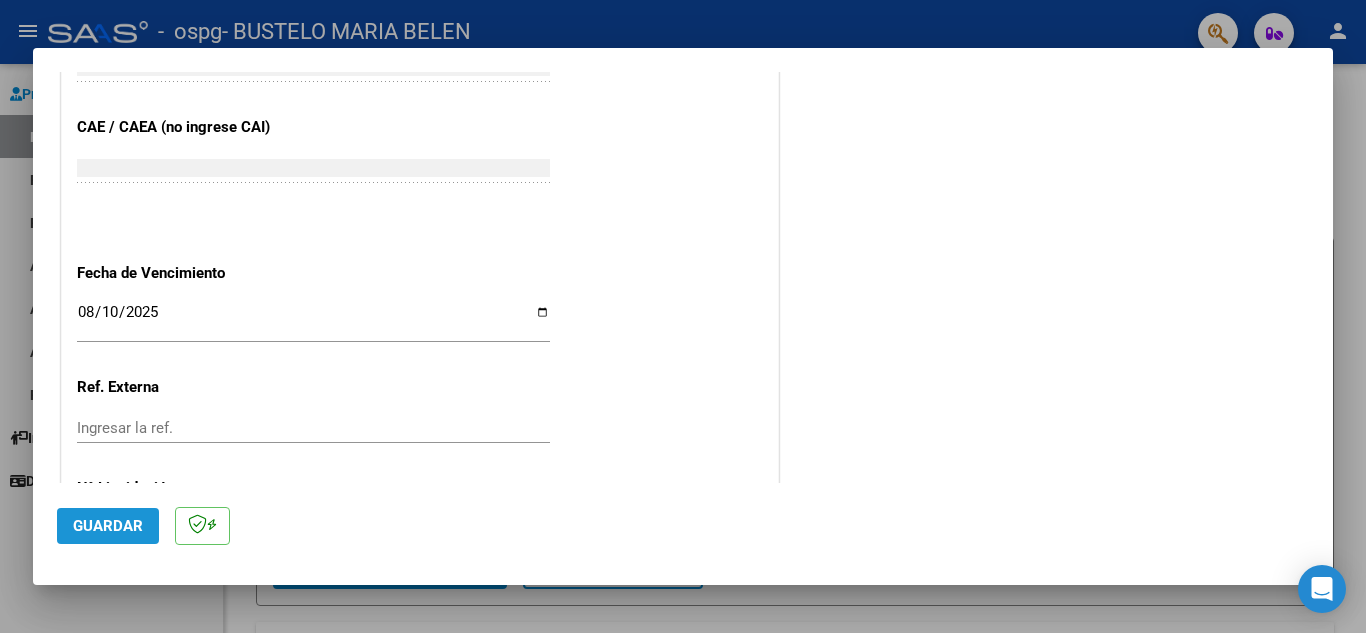 click on "Guardar" 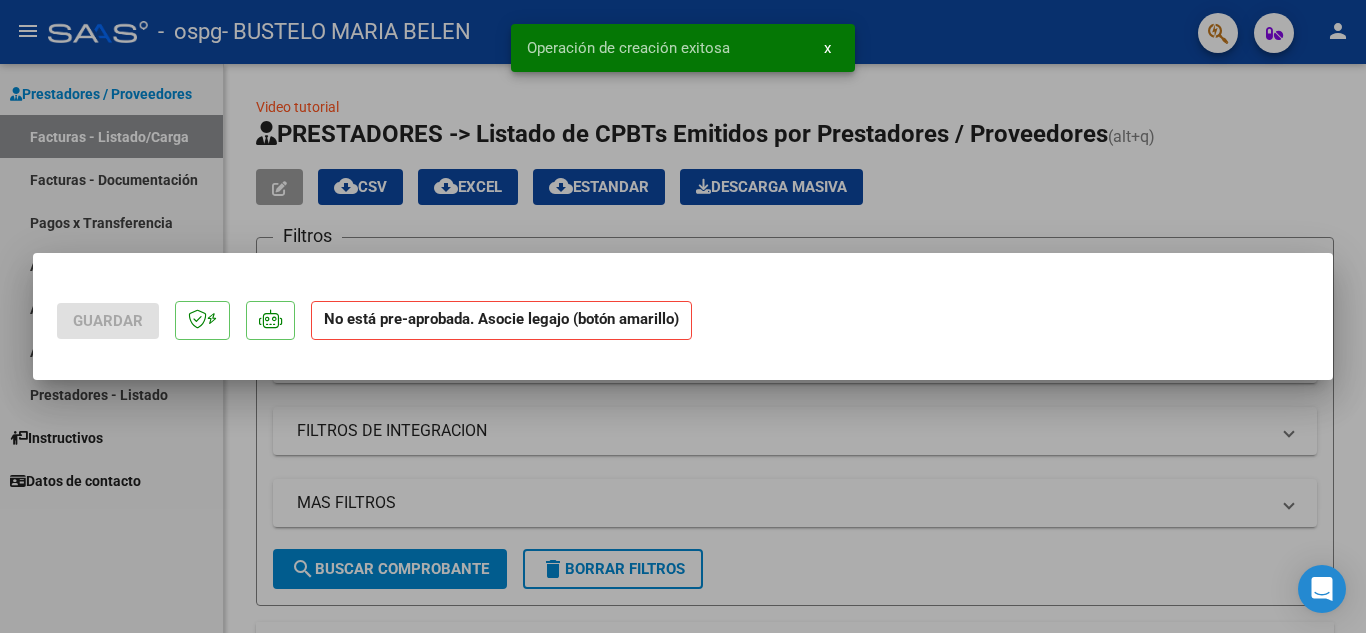 scroll, scrollTop: 0, scrollLeft: 0, axis: both 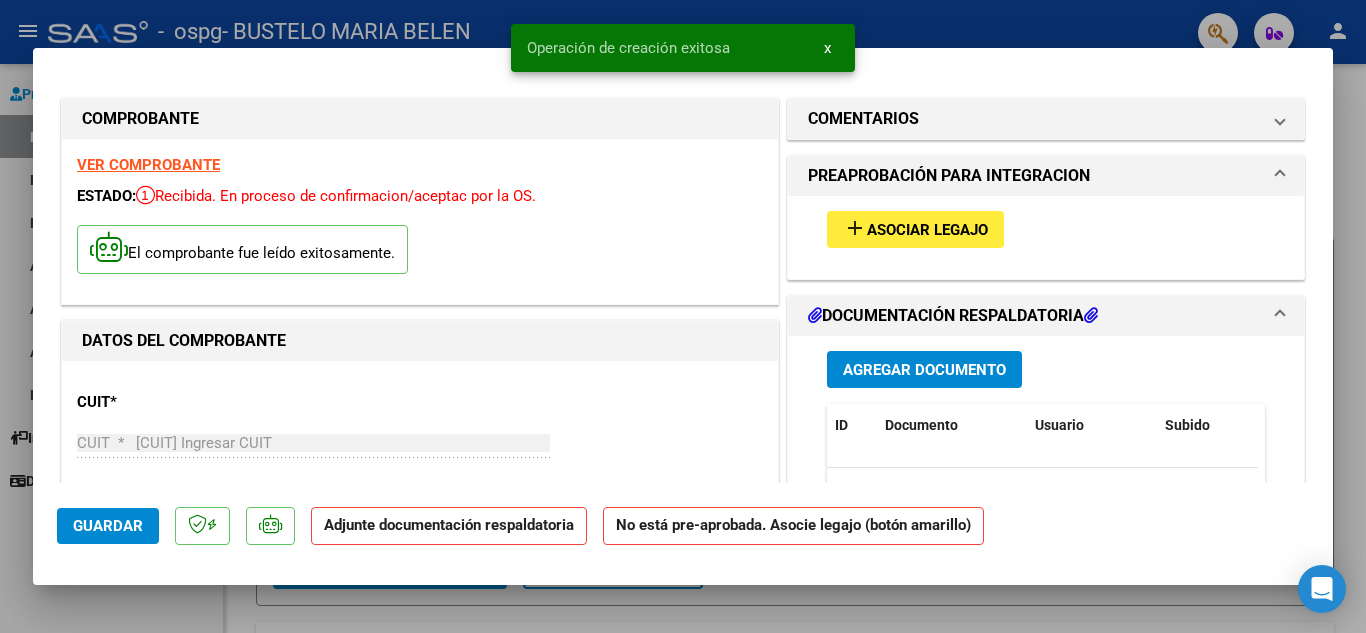 click on "Asociar Legajo" at bounding box center (927, 230) 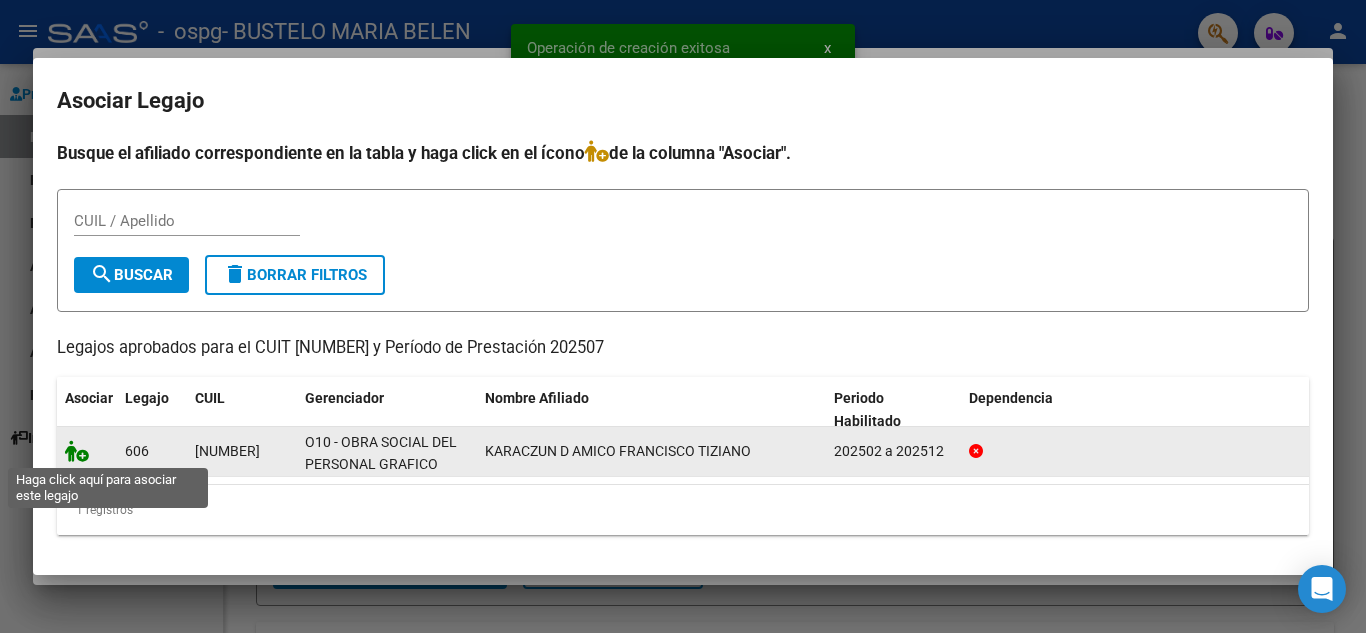 click 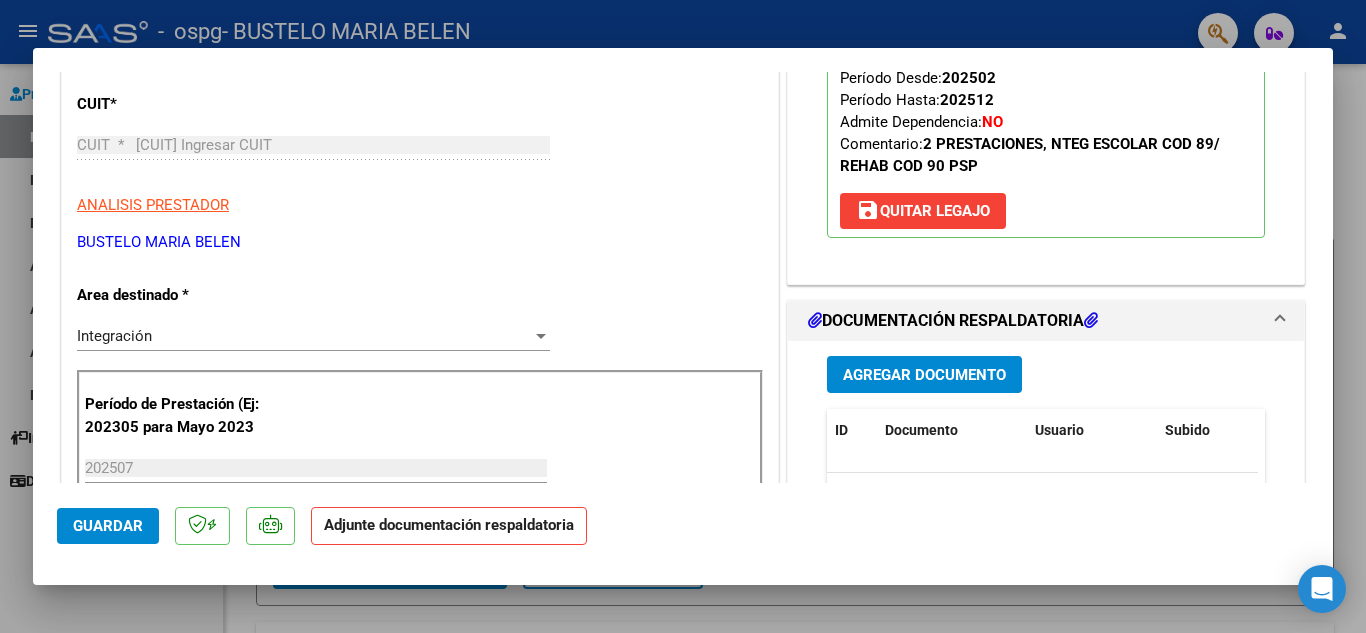 scroll, scrollTop: 300, scrollLeft: 0, axis: vertical 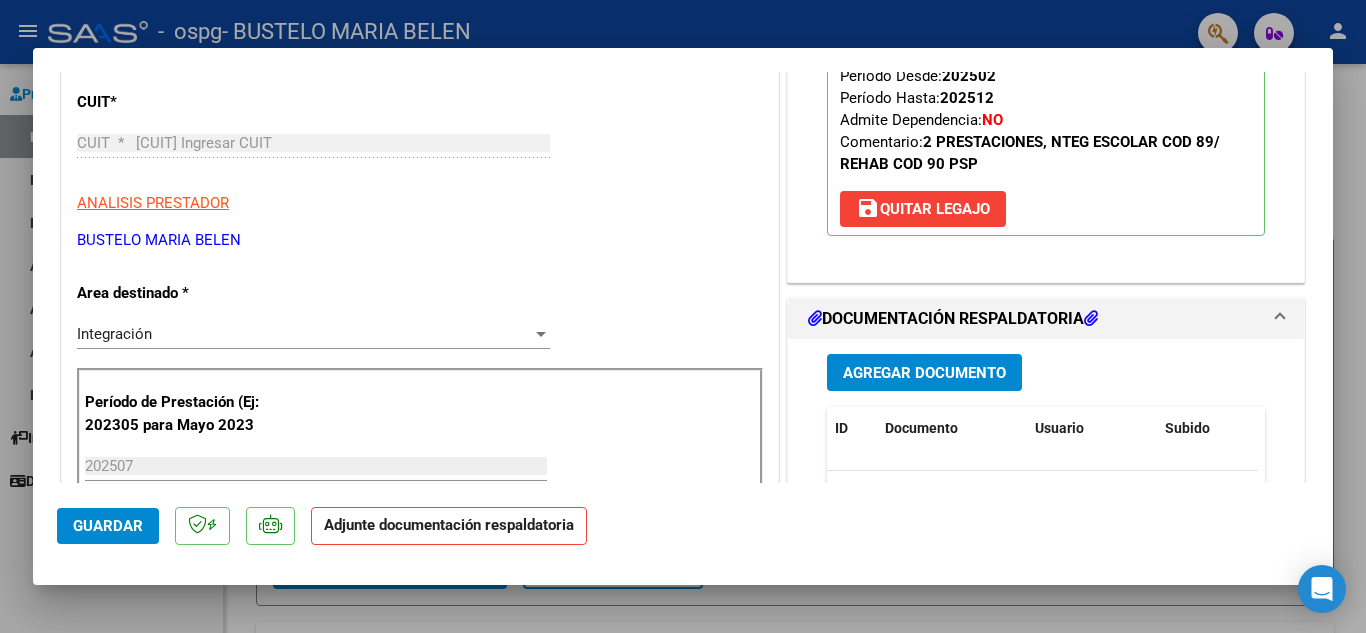 click on "Agregar Documento" at bounding box center [924, 373] 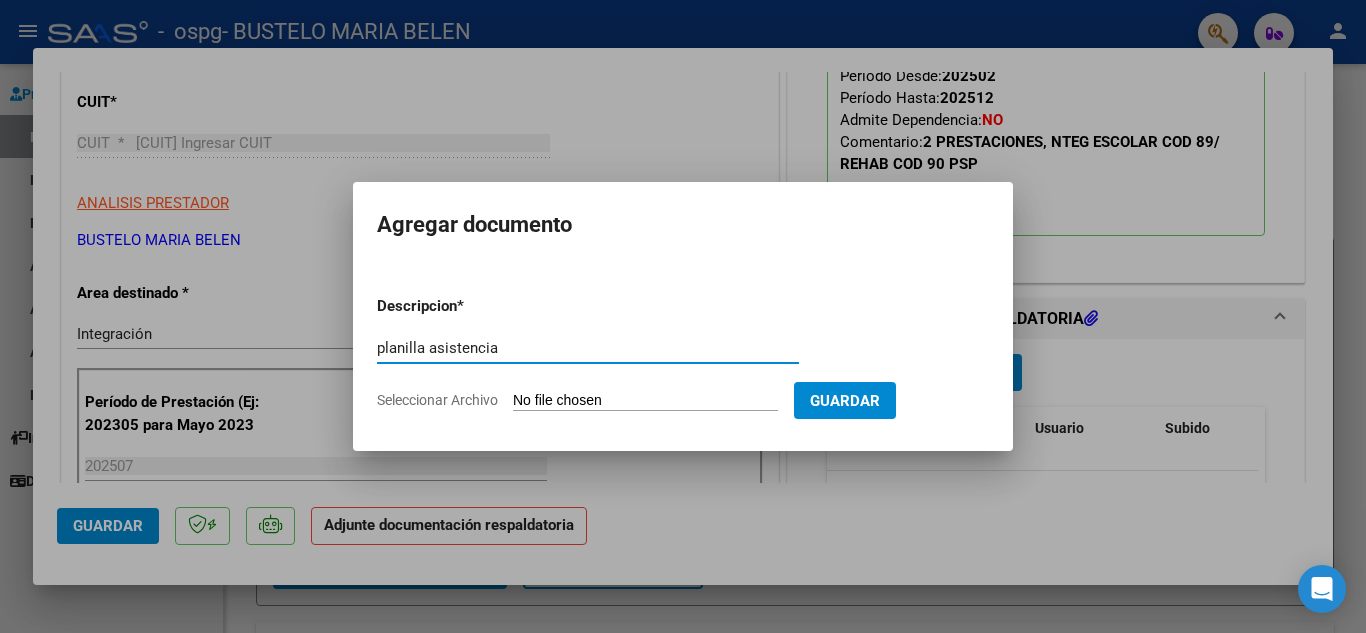 type on "planilla asistencia" 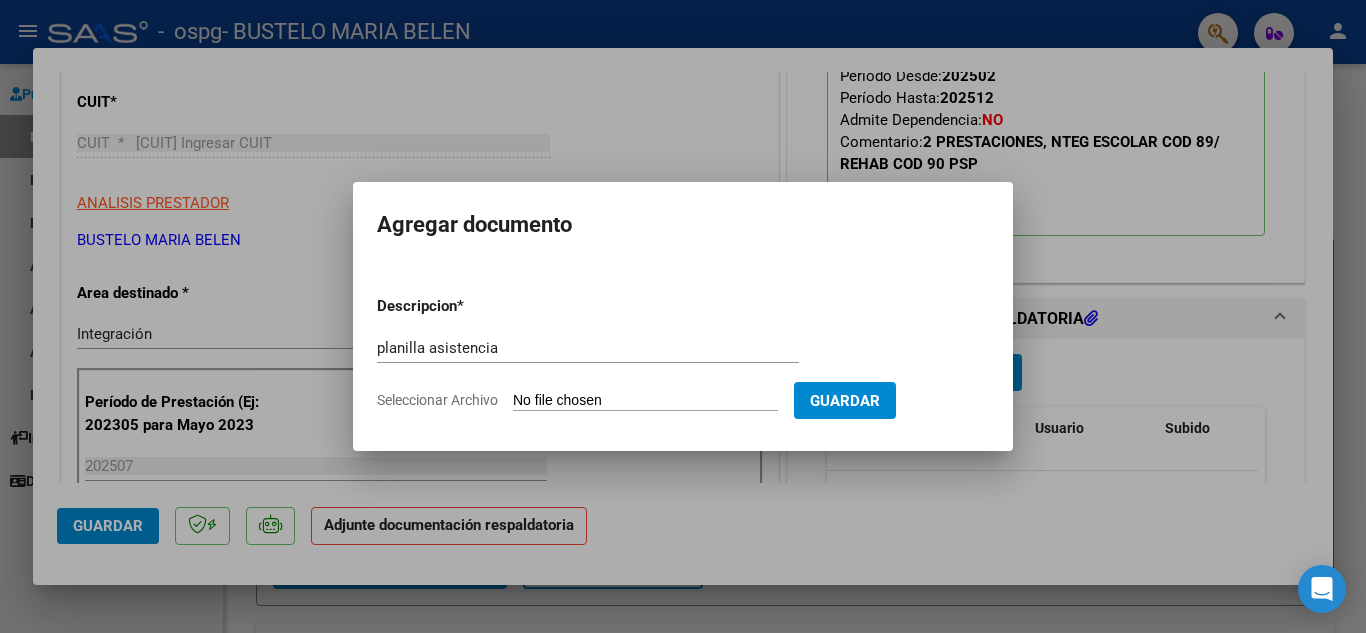 click on "Descripcion  *   planilla asistencia Escriba aquí una descripcion  Seleccionar Archivo Guardar" at bounding box center [683, 353] 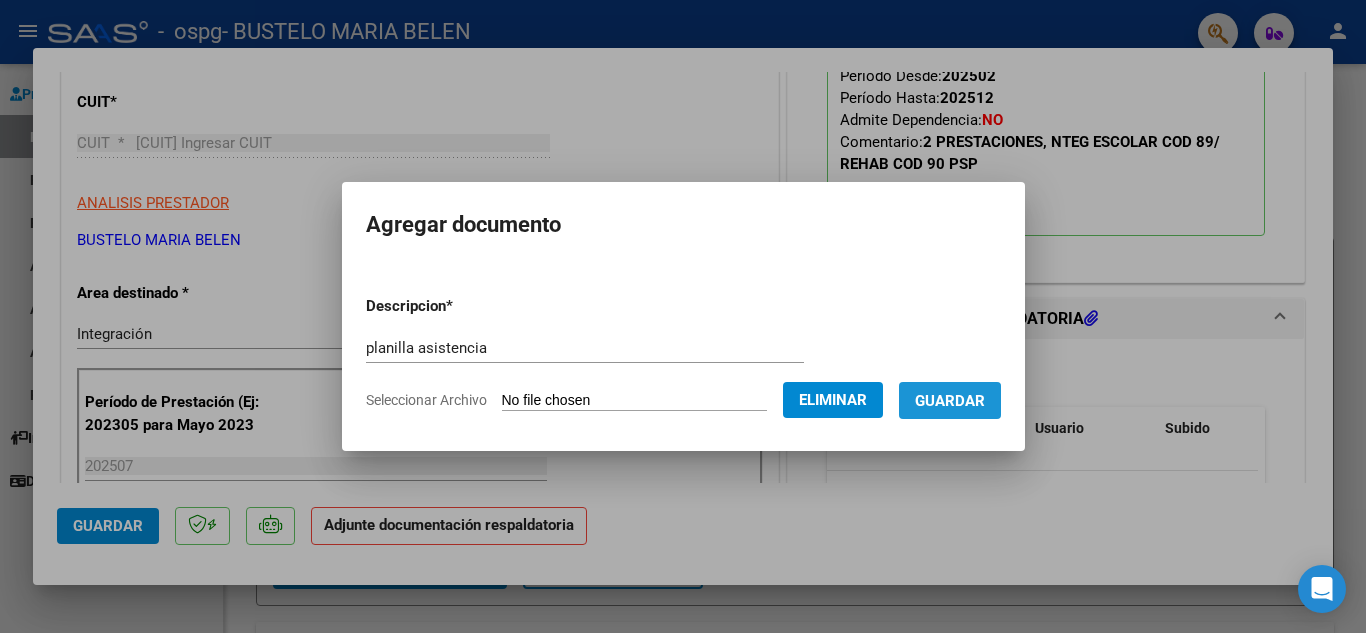 click on "Guardar" at bounding box center [950, 401] 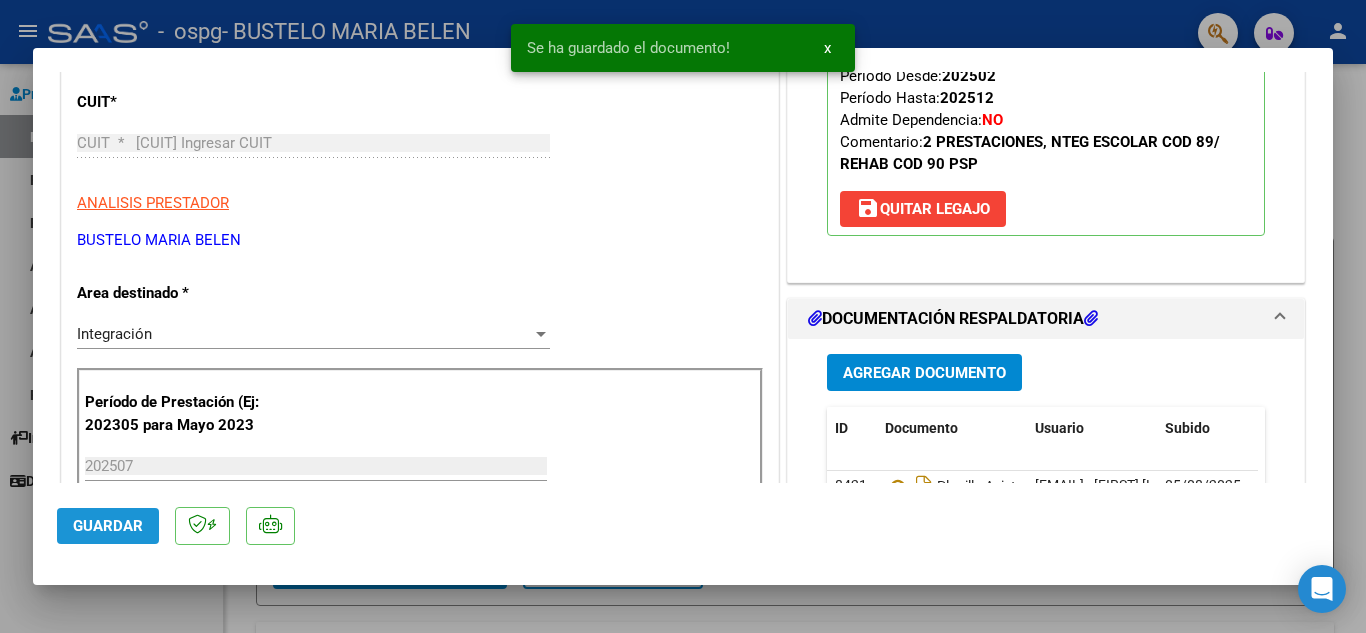 click on "Guardar" 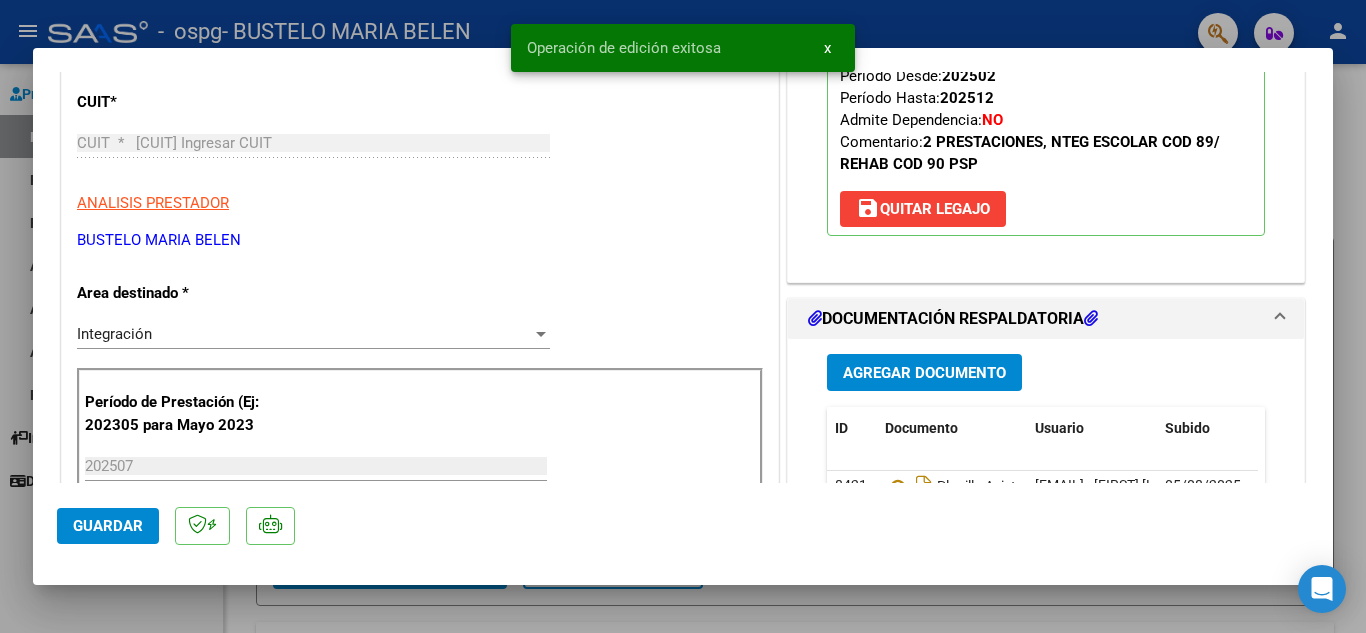 click at bounding box center (683, 316) 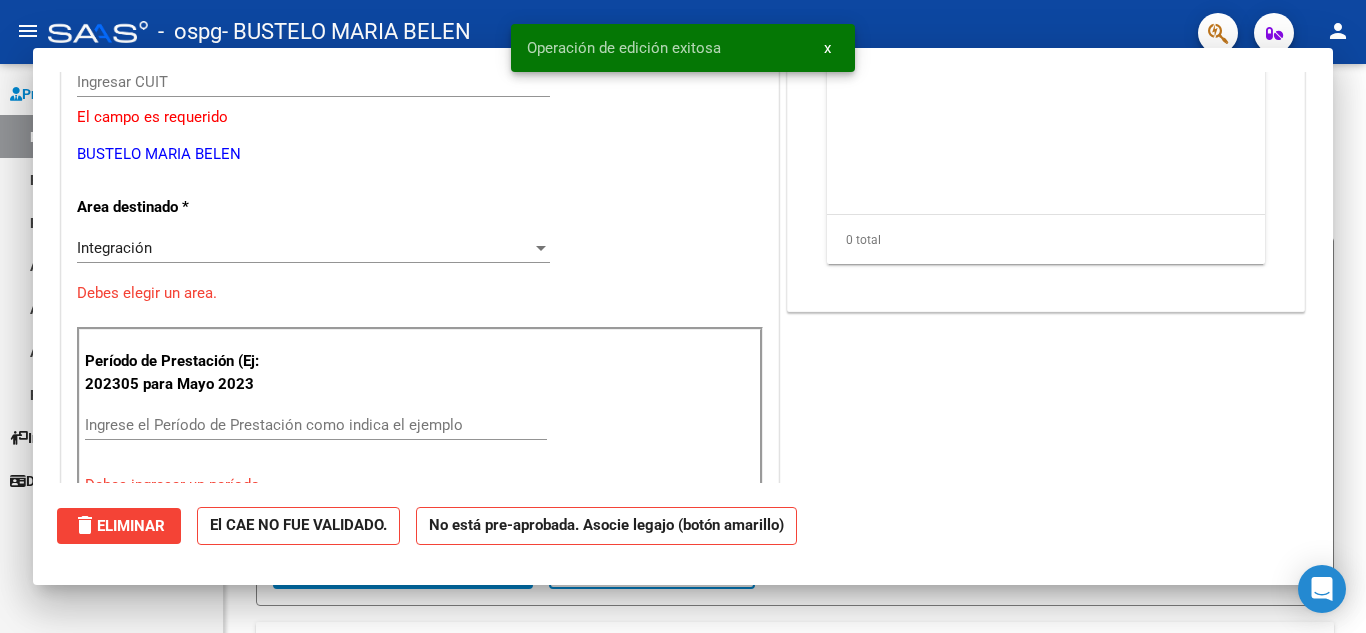 scroll, scrollTop: 0, scrollLeft: 0, axis: both 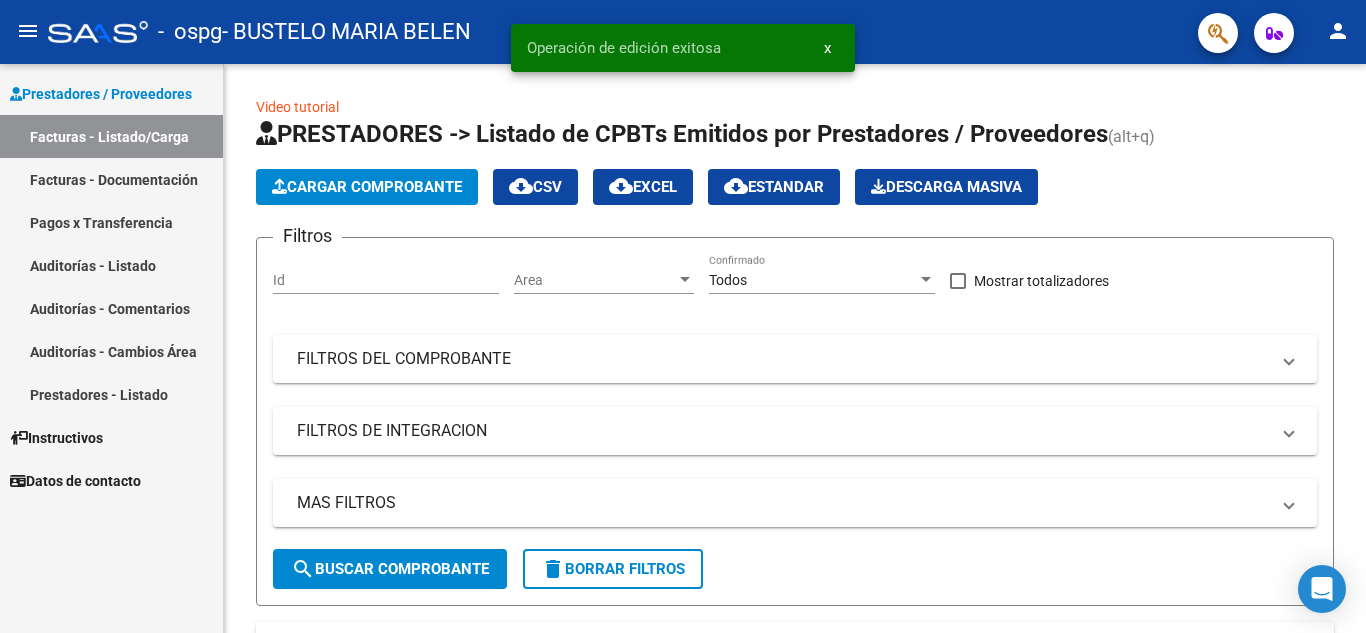 click on "person" 